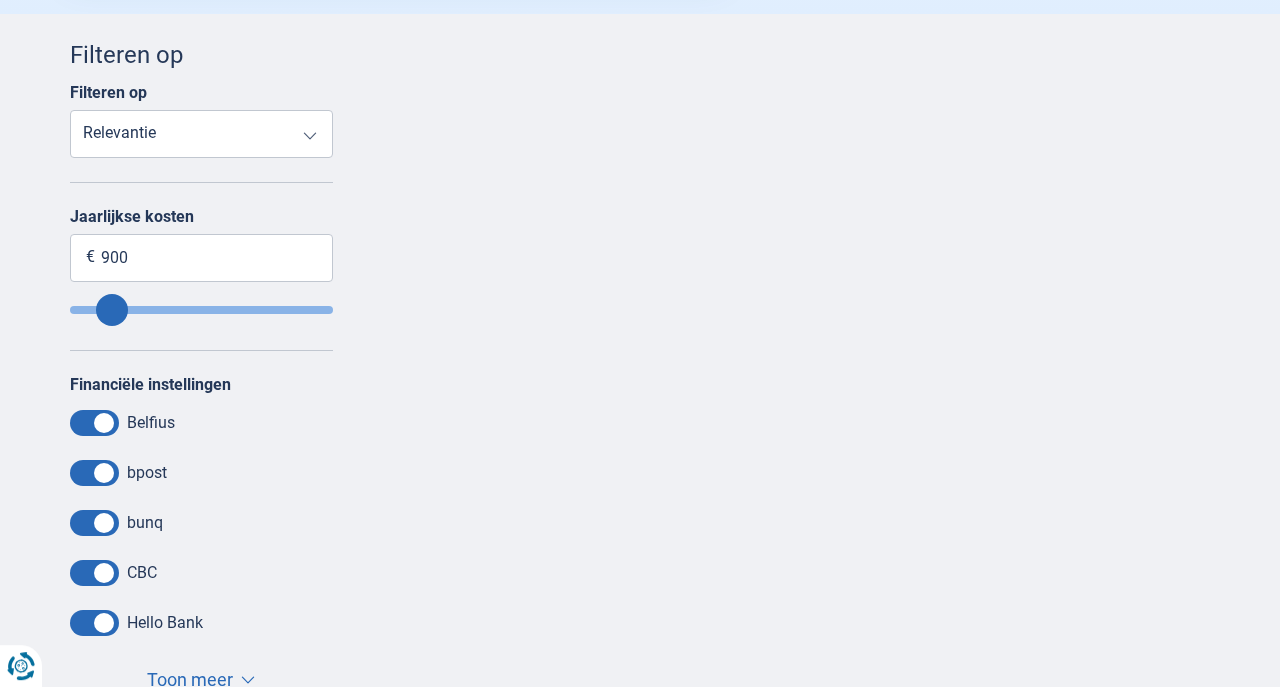 scroll, scrollTop: 648, scrollLeft: 0, axis: vertical 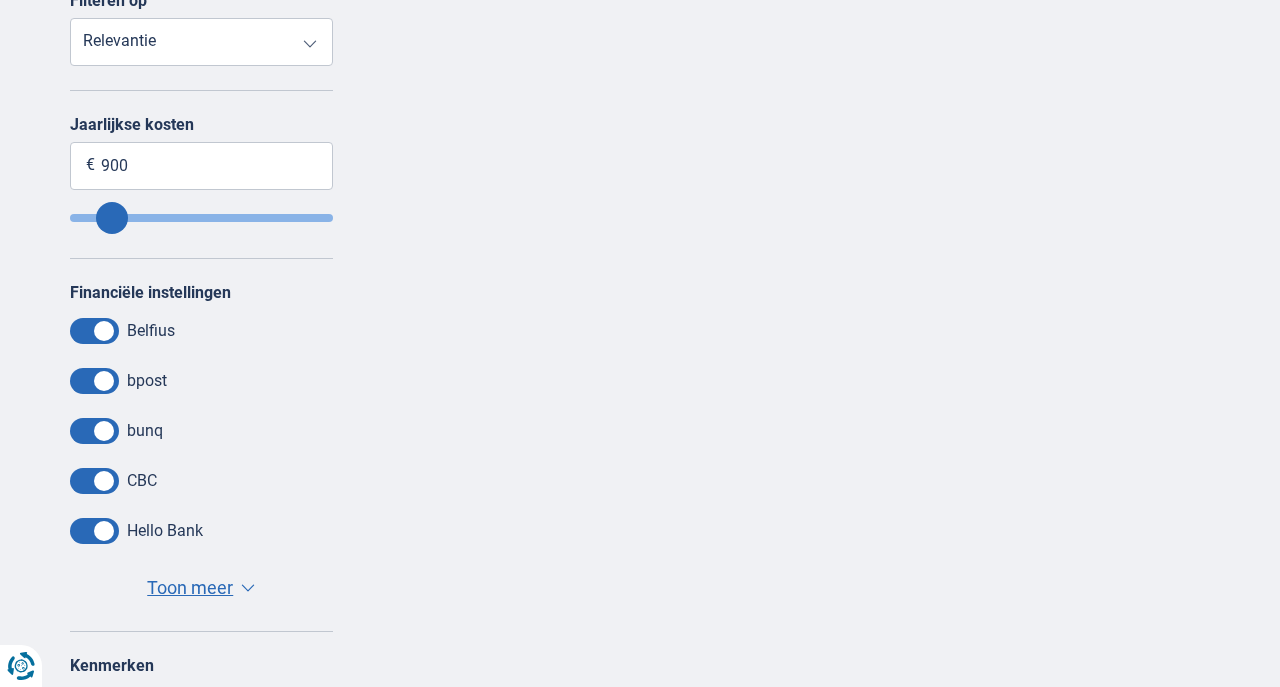 type on "880" 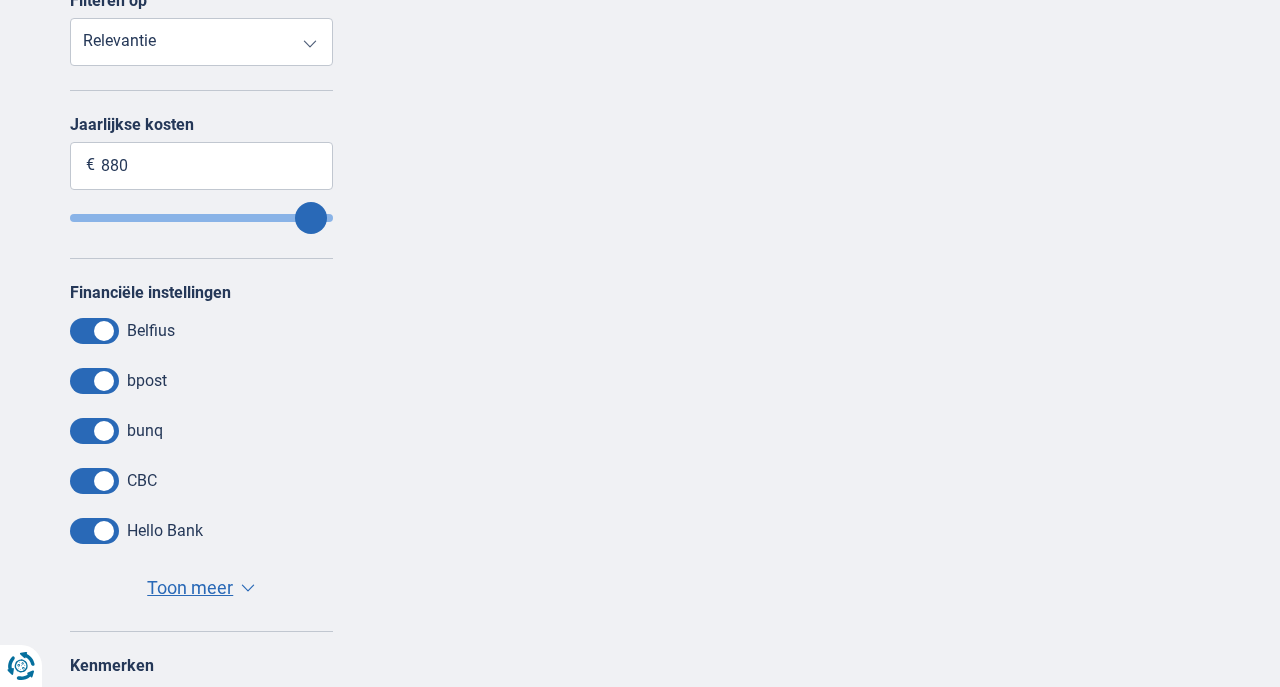 type on "900" 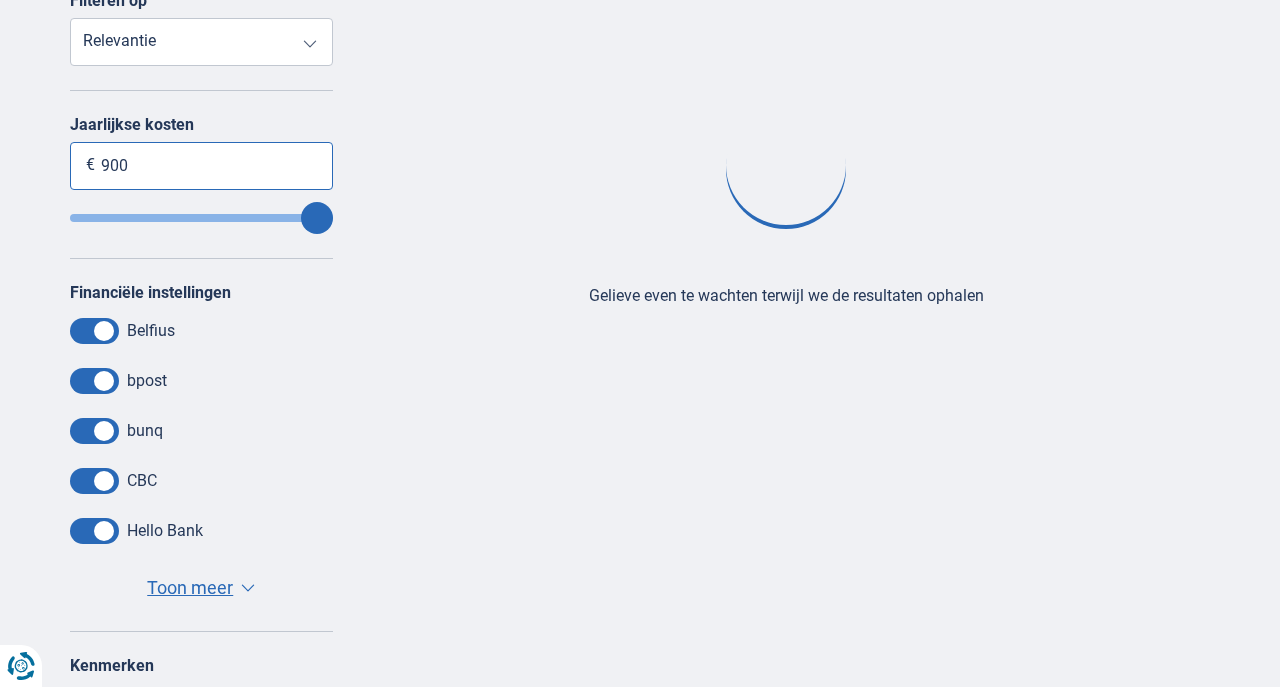 click on "900" at bounding box center (201, 166) 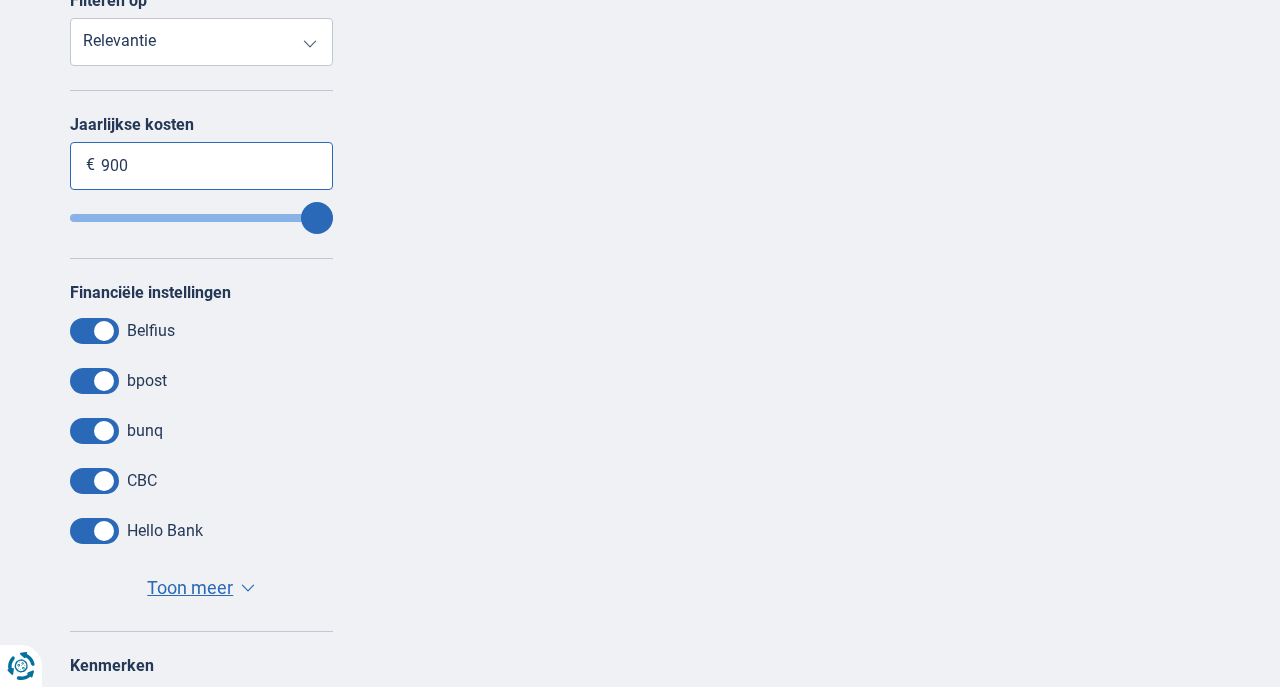type on "90" 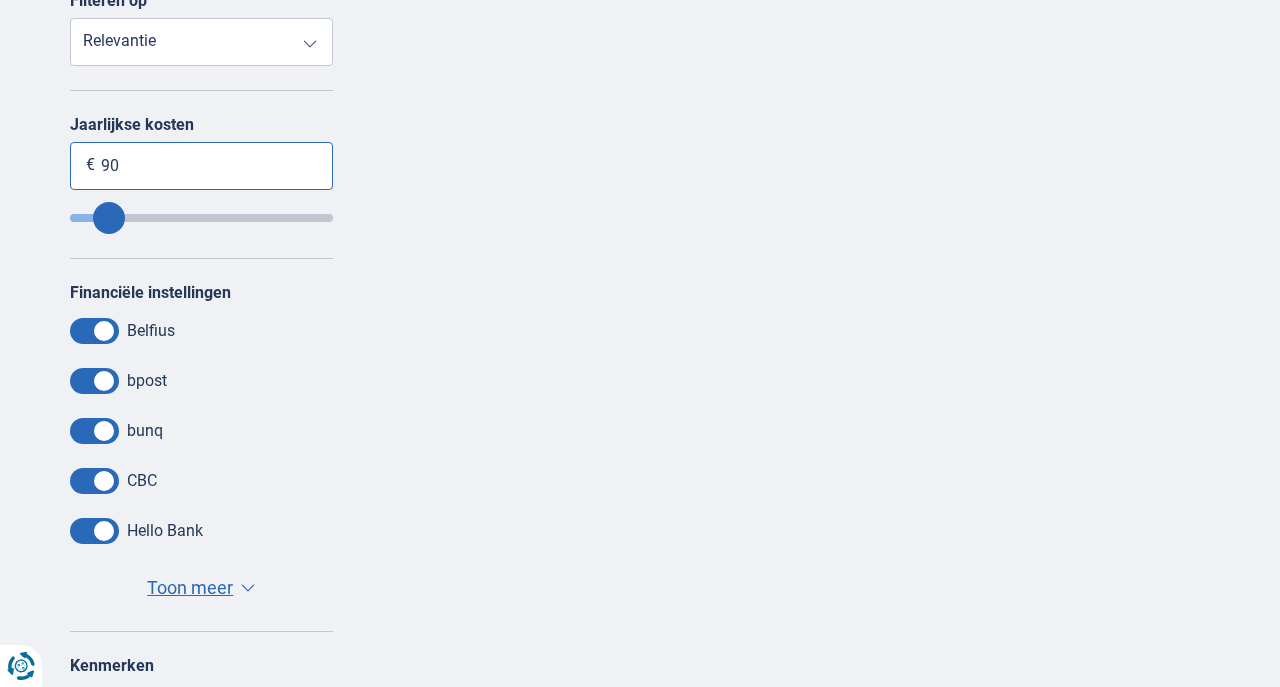 type on "9" 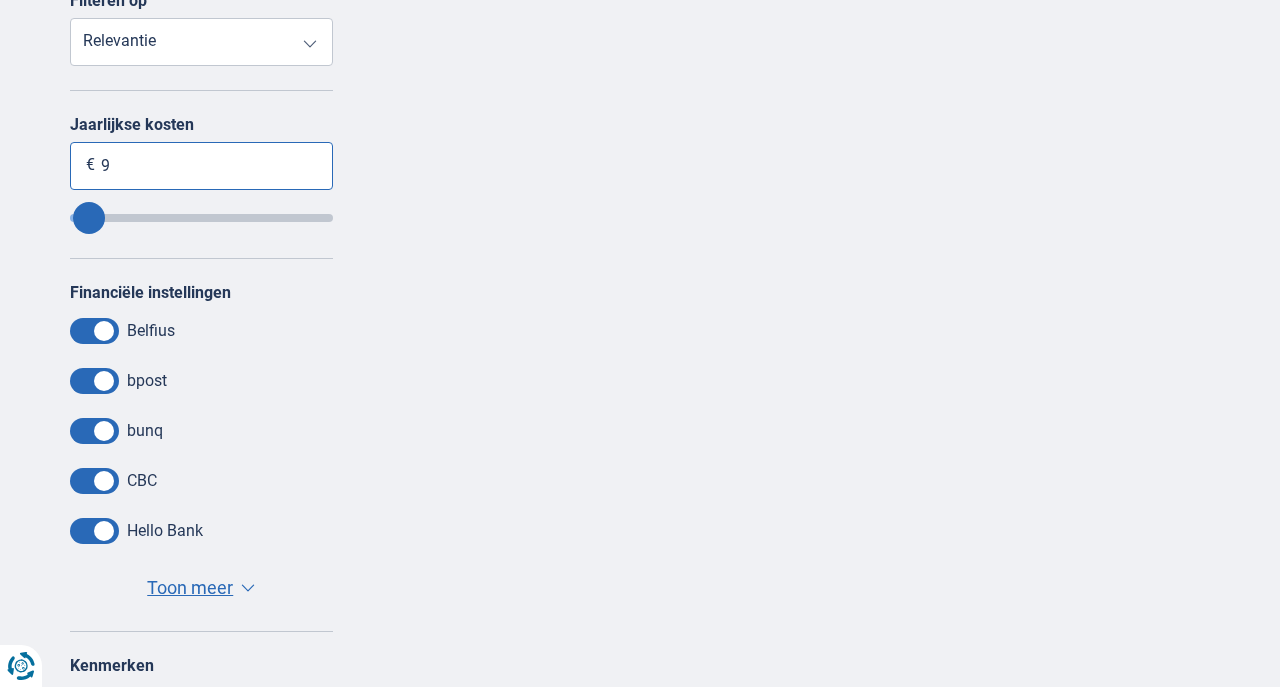 type 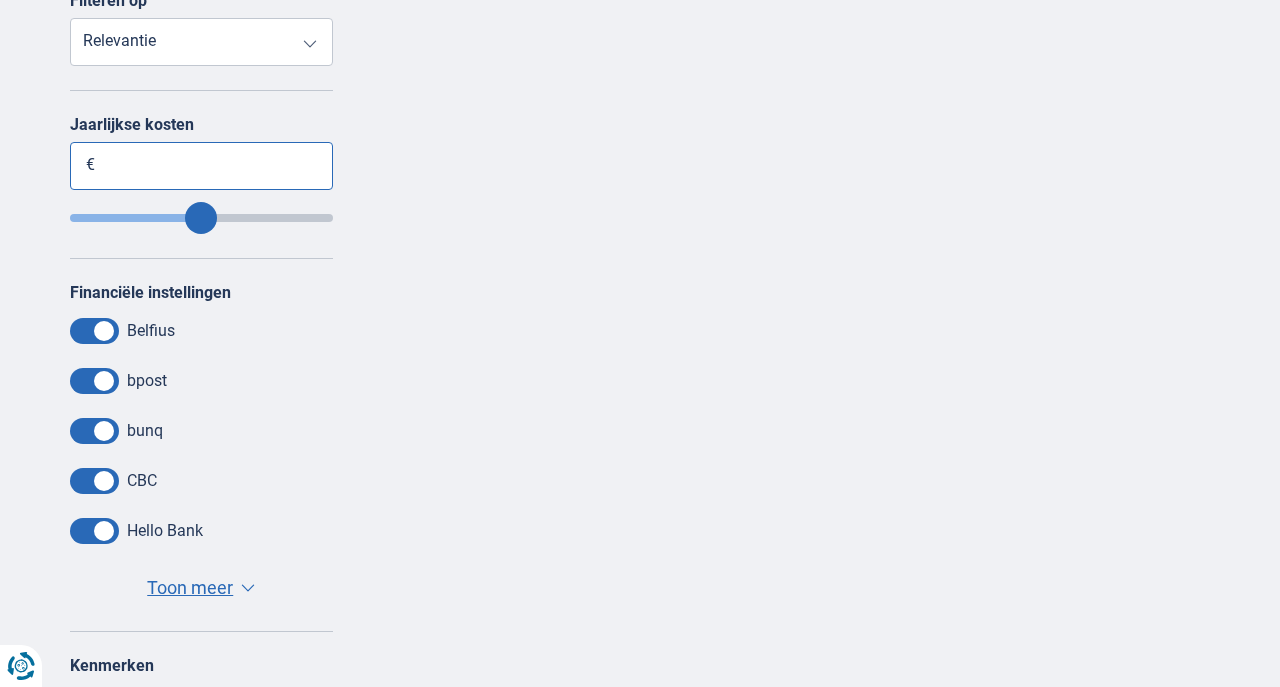 type on "450" 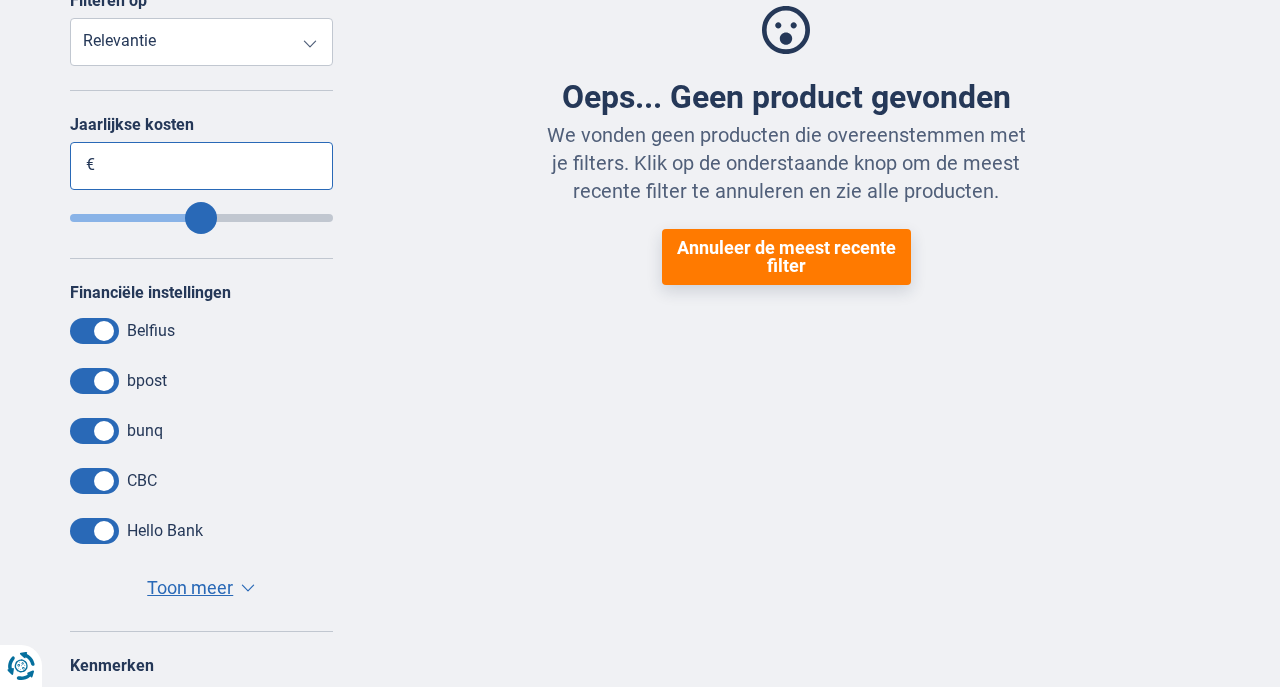 type on "2" 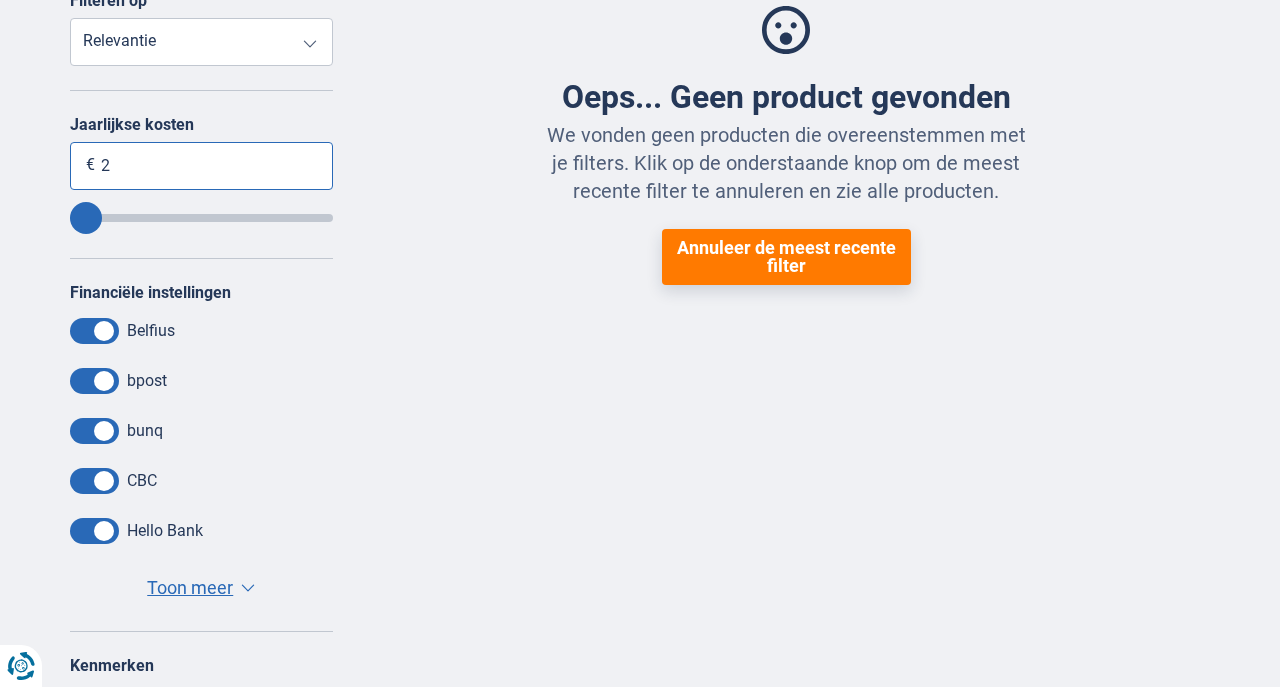 type on "24" 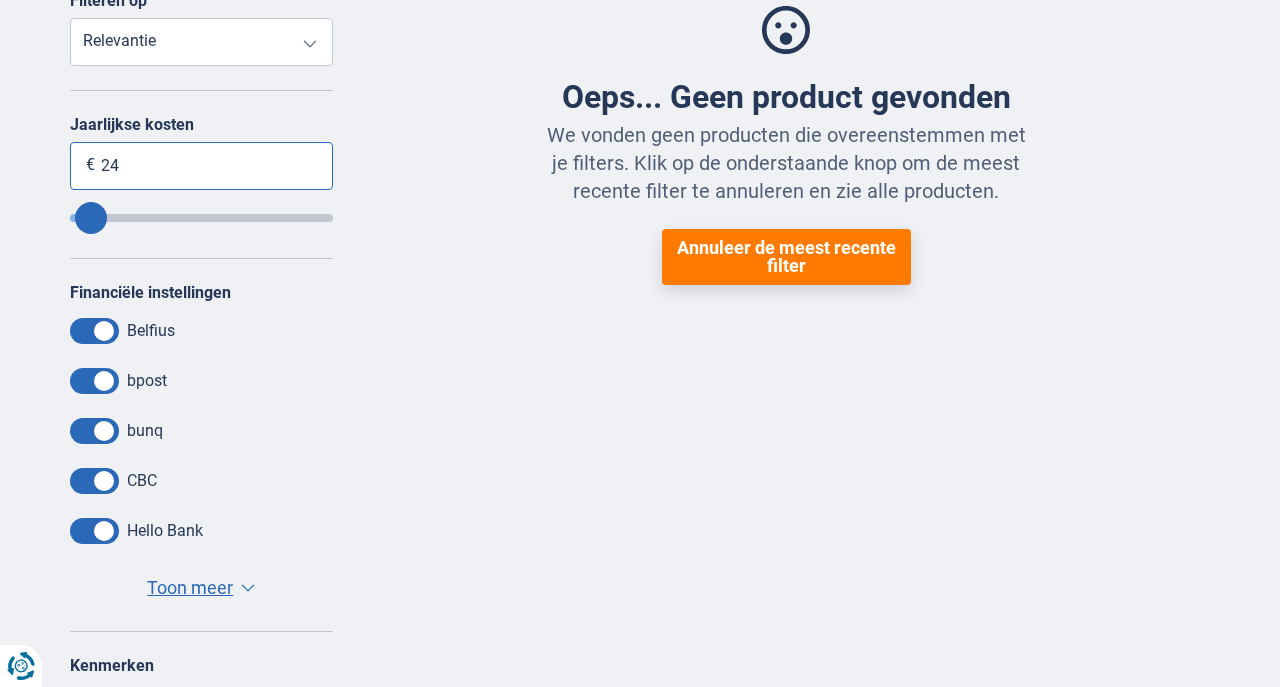 type on "20" 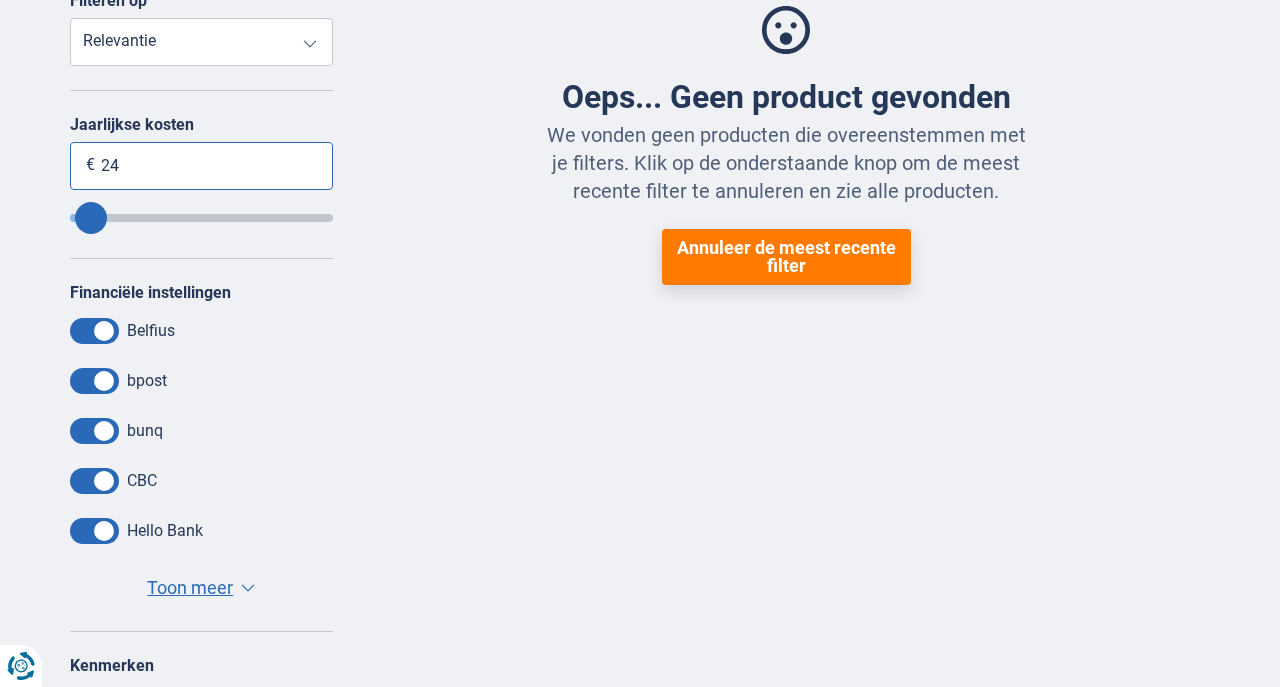 type on "245" 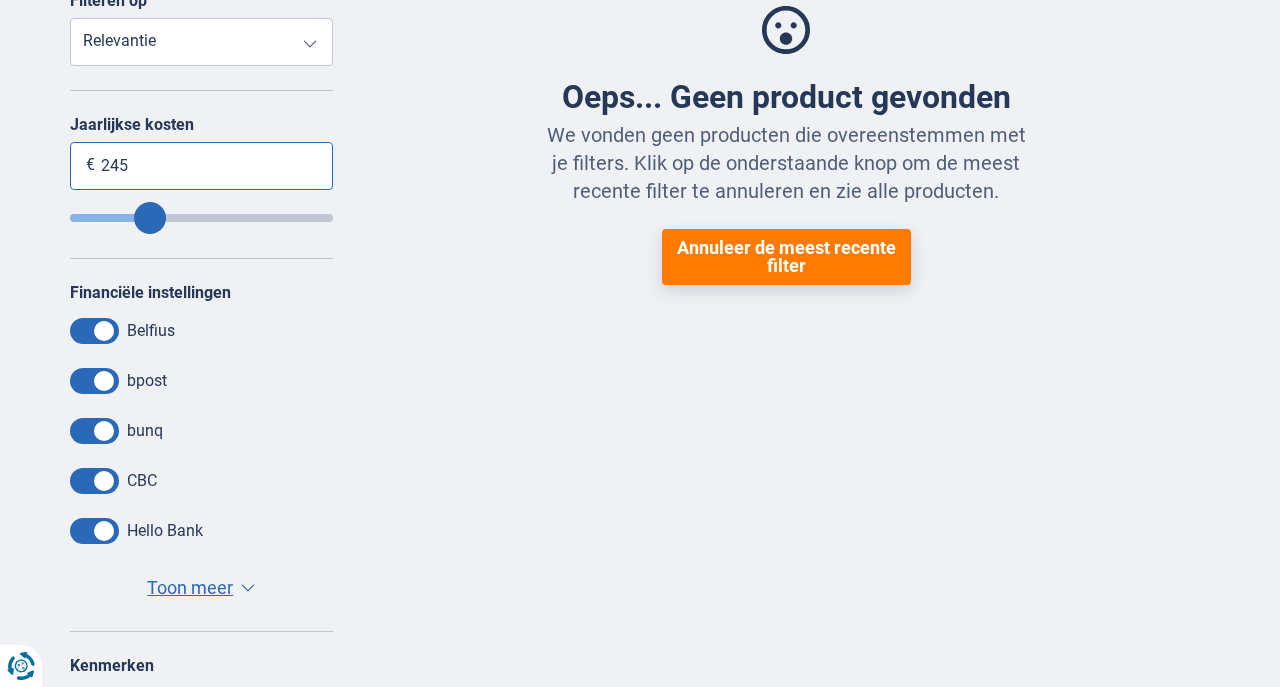 type on "250" 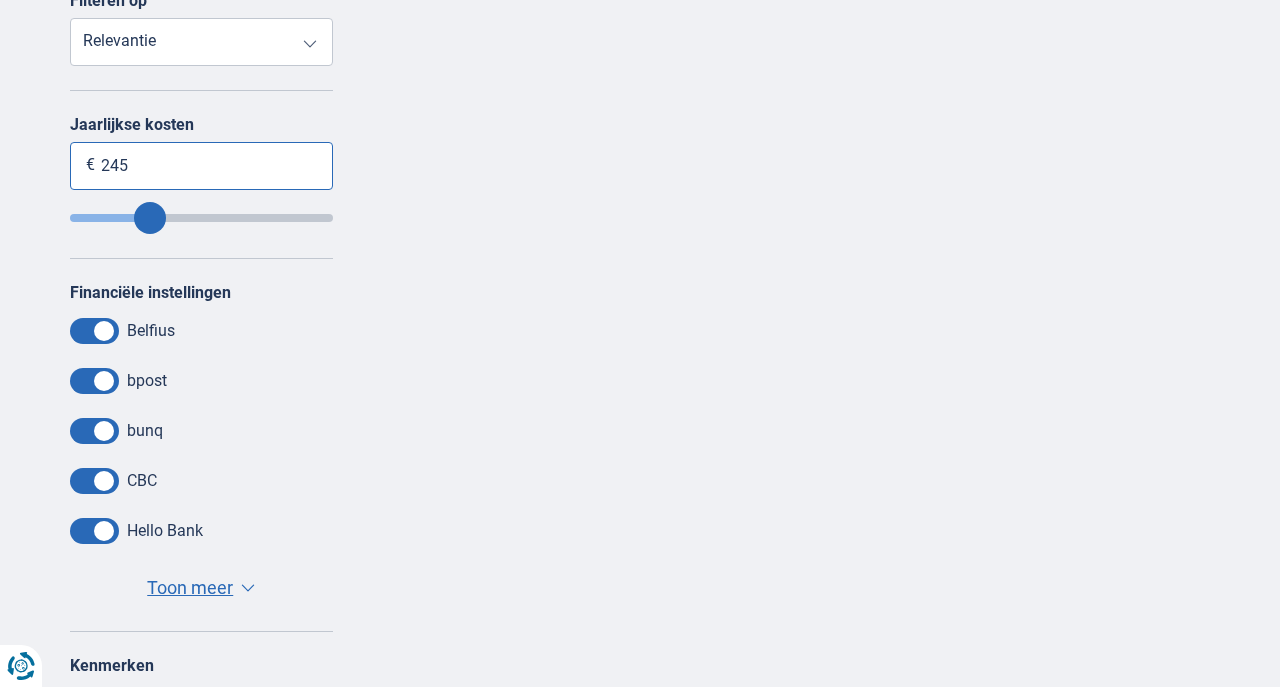 type on "24" 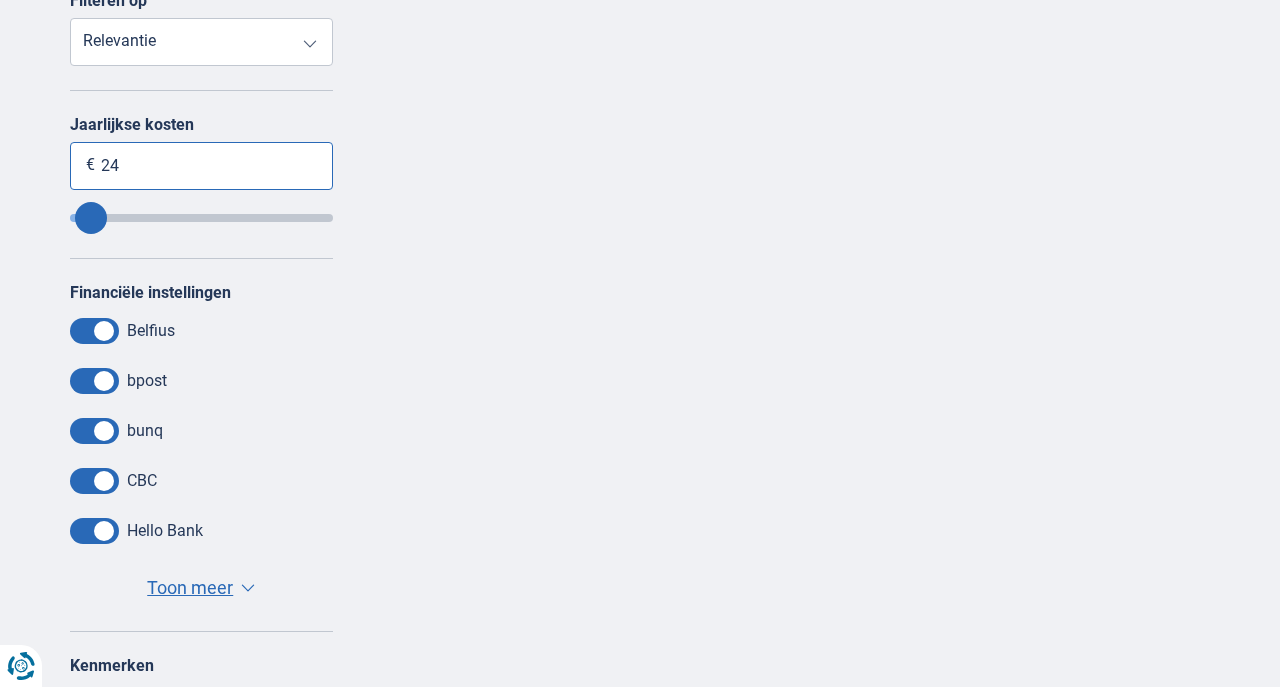 type on "2" 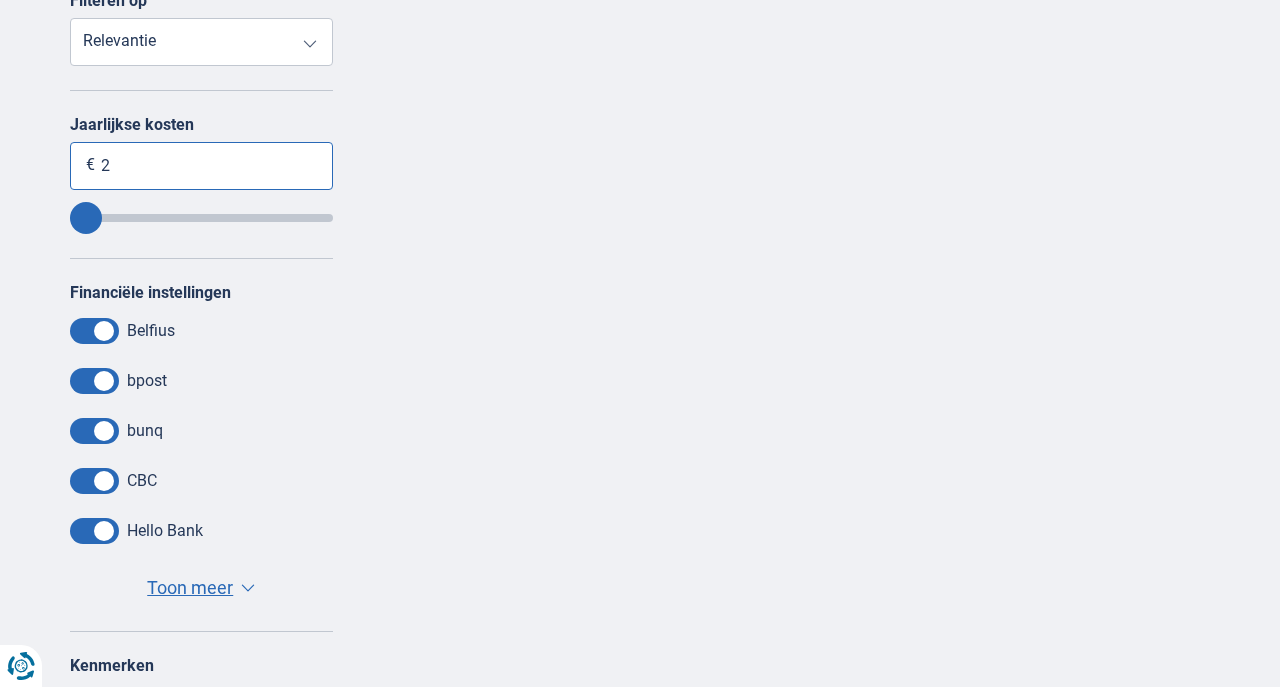 type on "0" 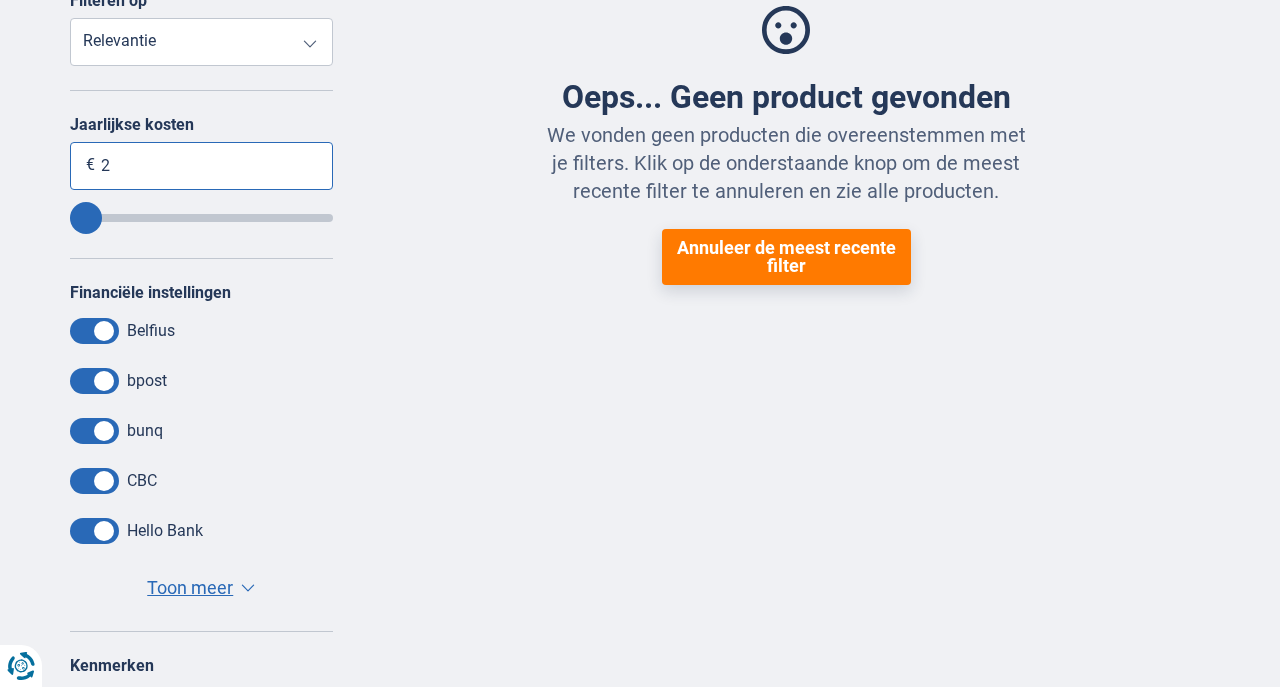 type on "25" 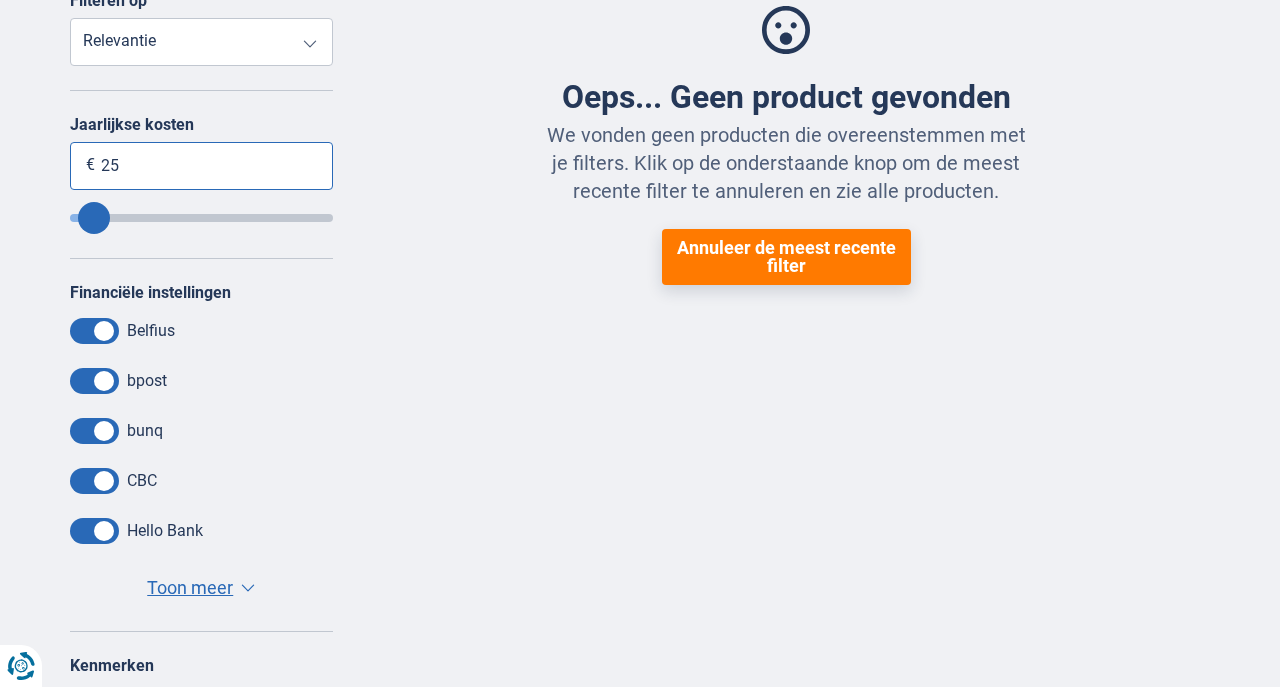 type on "30" 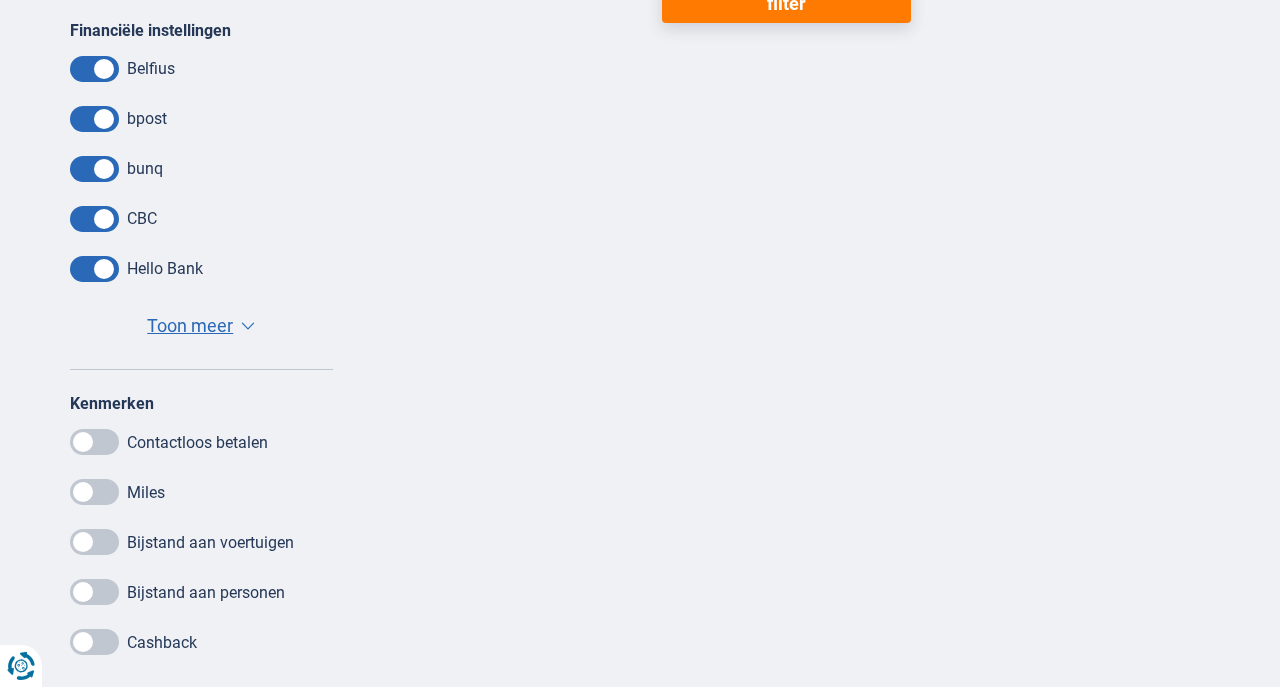 scroll, scrollTop: 972, scrollLeft: 0, axis: vertical 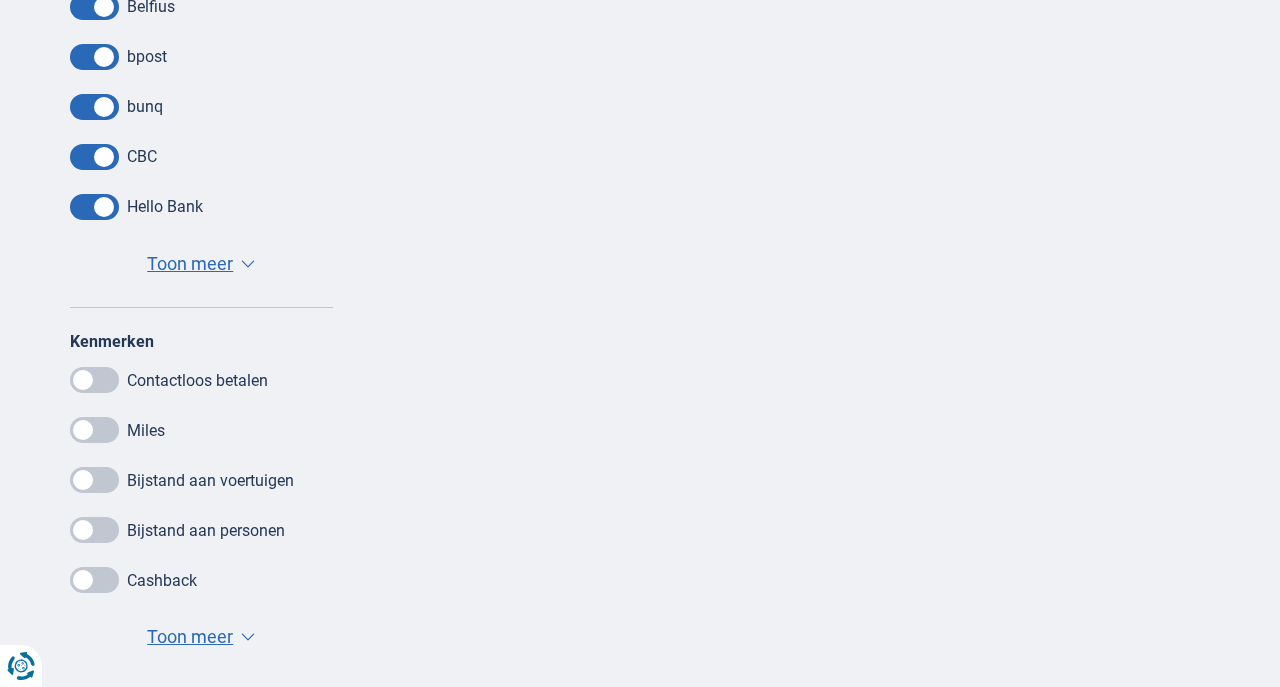 click at bounding box center (94, 380) 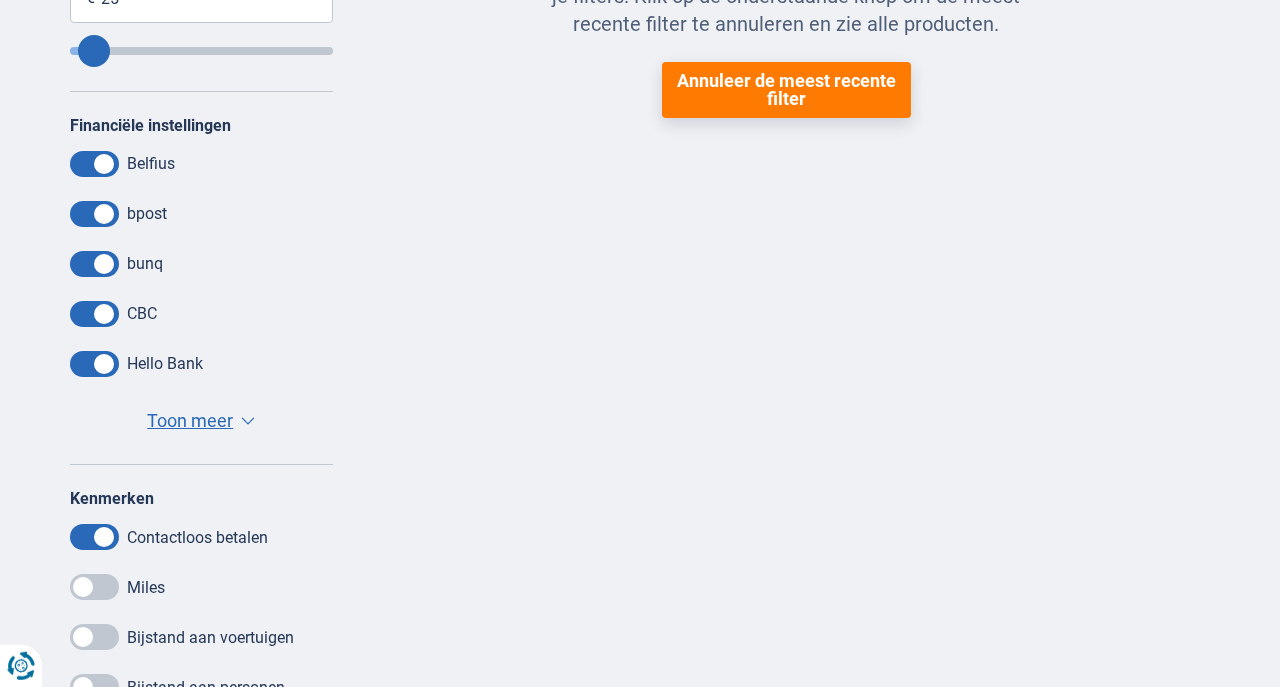 scroll, scrollTop: 432, scrollLeft: 0, axis: vertical 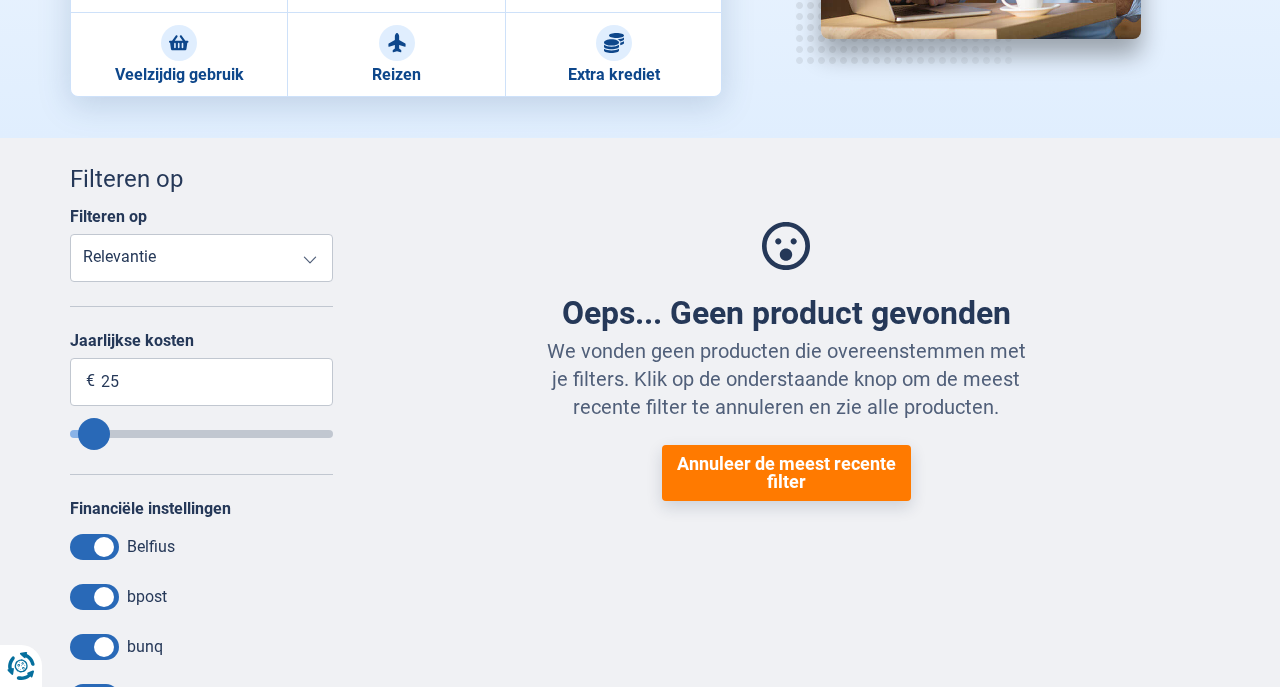 type on "70" 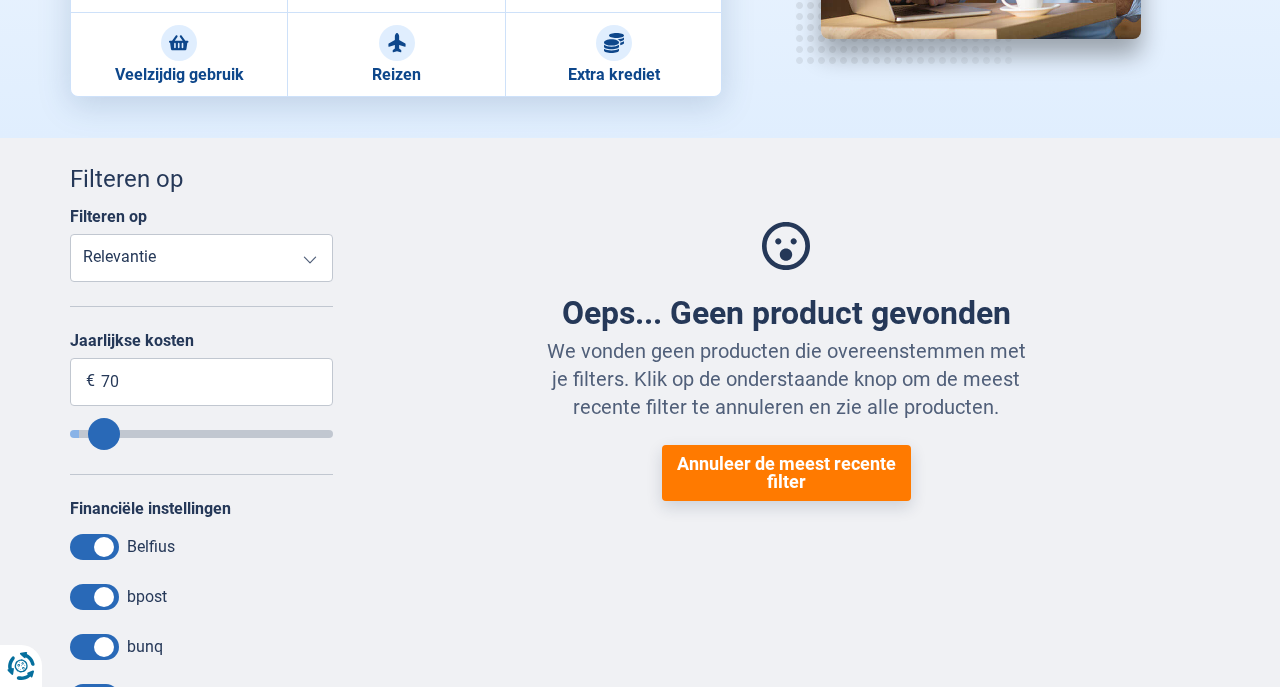 type on "30" 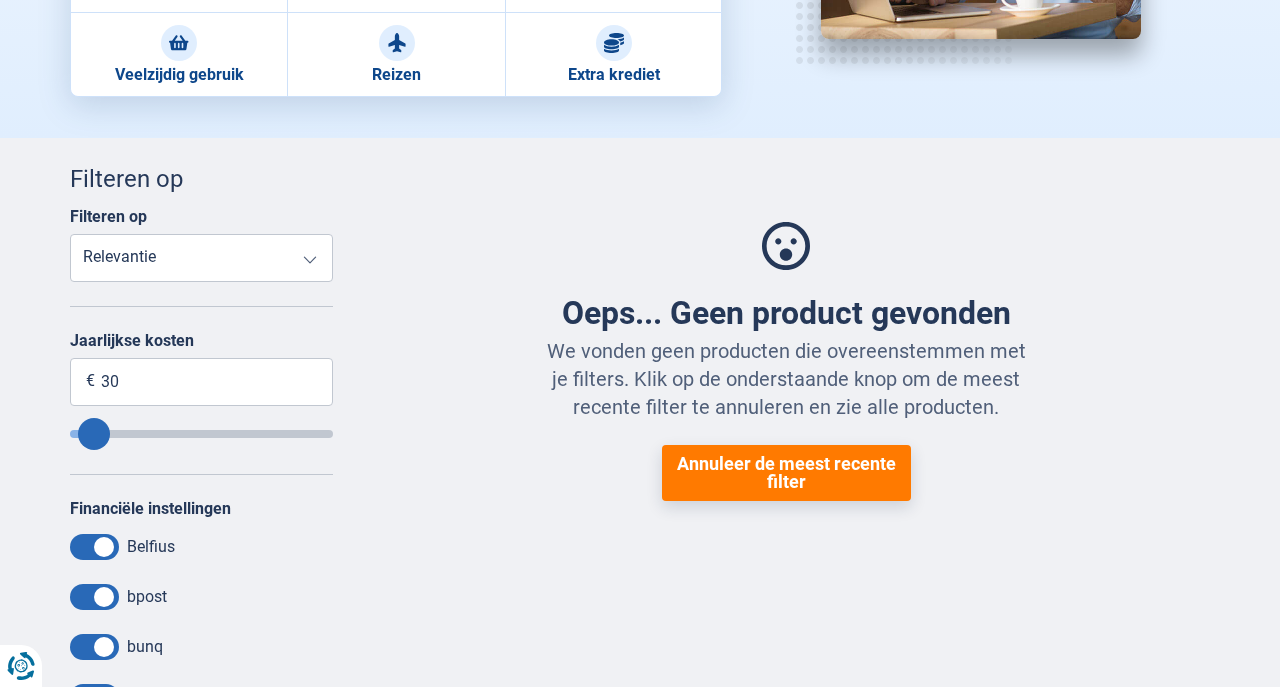 type on "40" 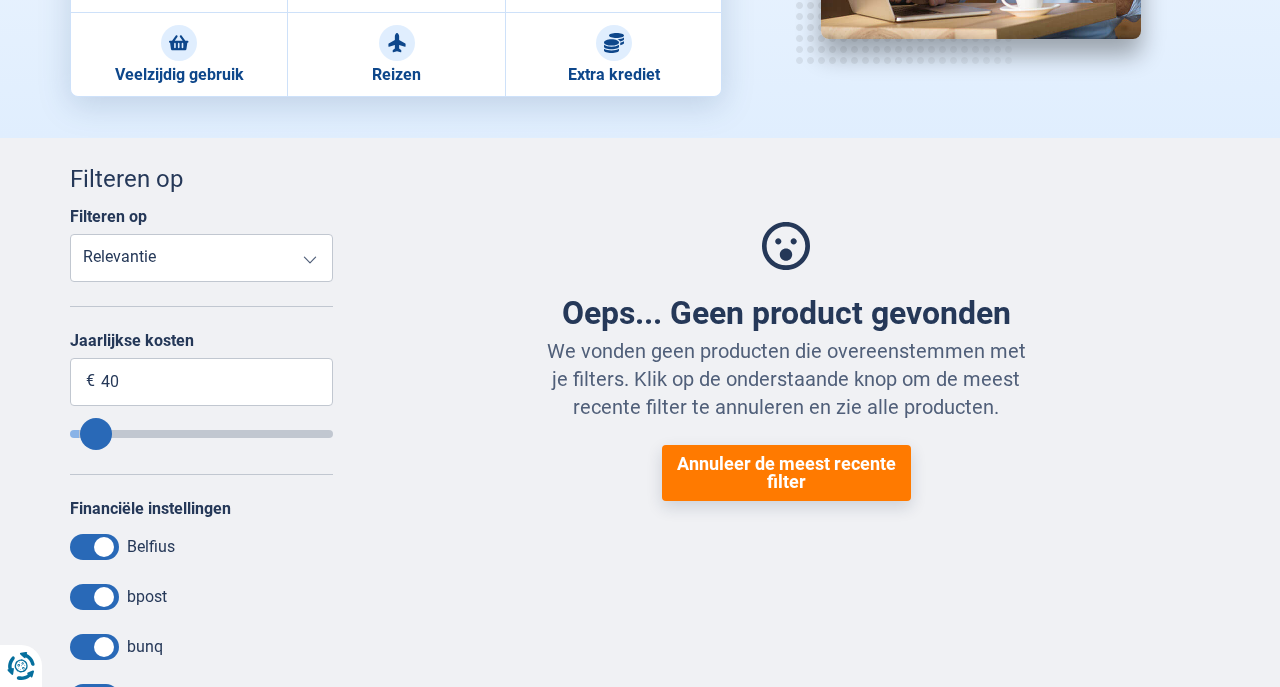 type on "30" 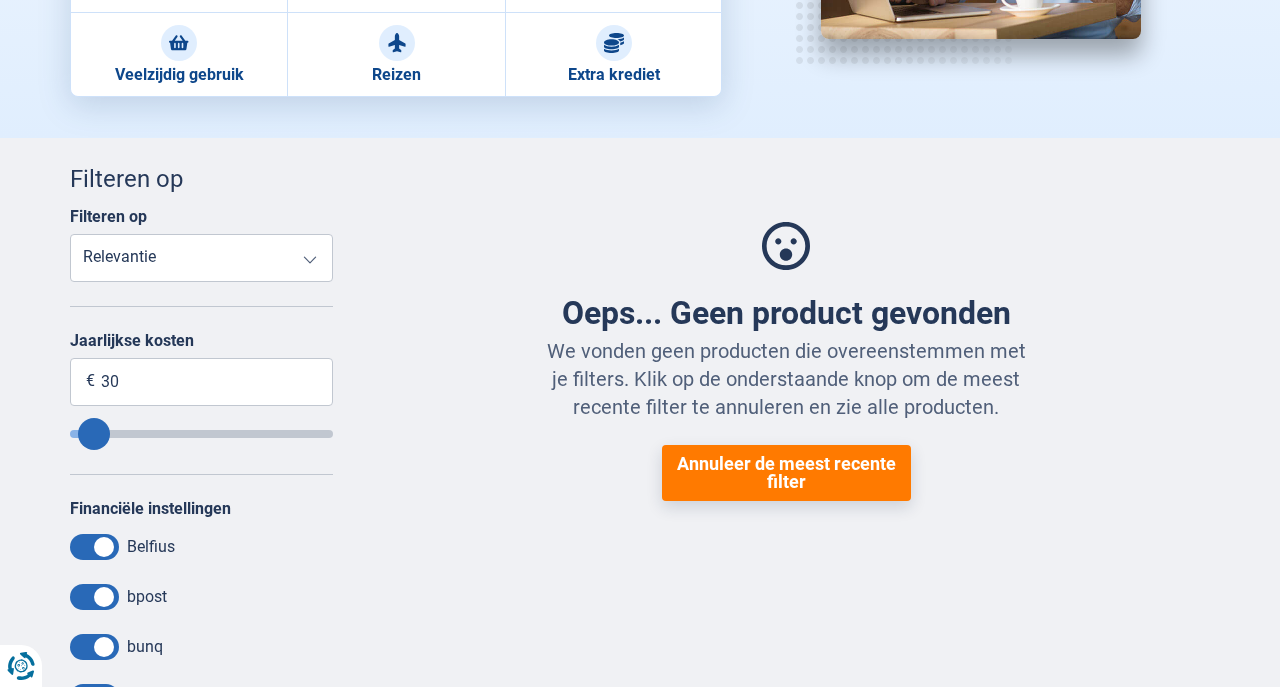click on "Kaart limiet
Jaarlijkse kosten
Relevantie" at bounding box center (201, 258) 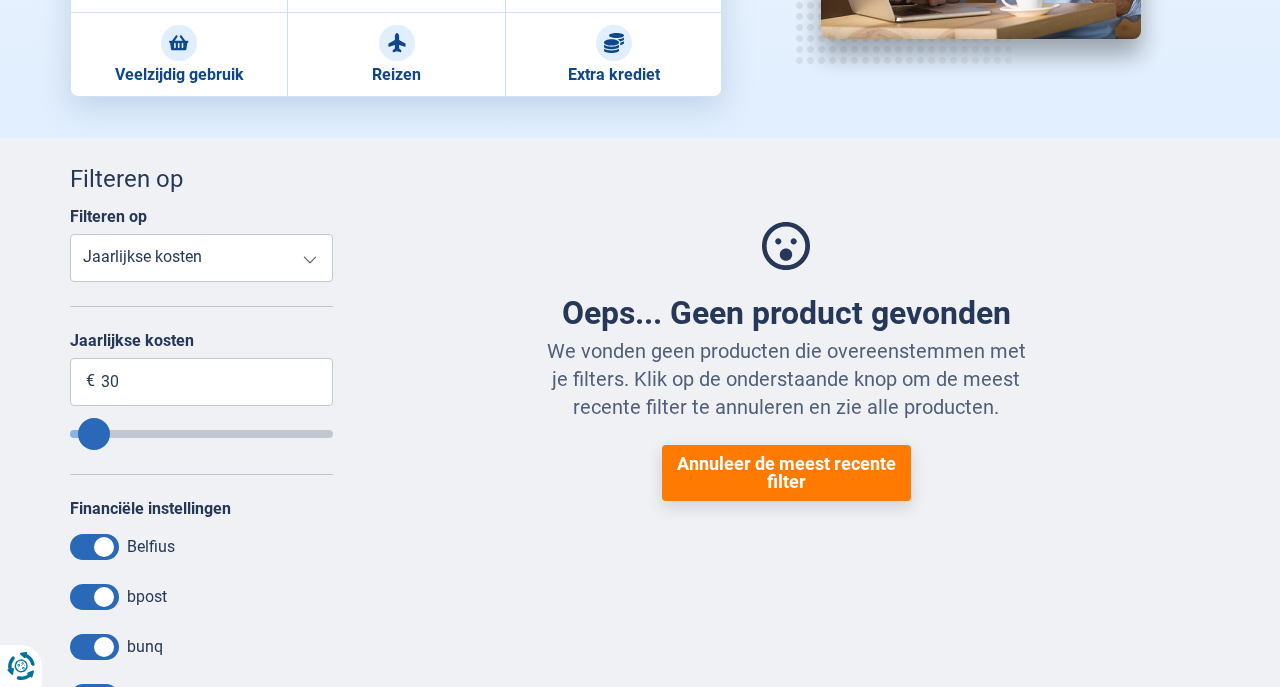 click on "Jaarlijkse kosten" at bounding box center (0, 0) 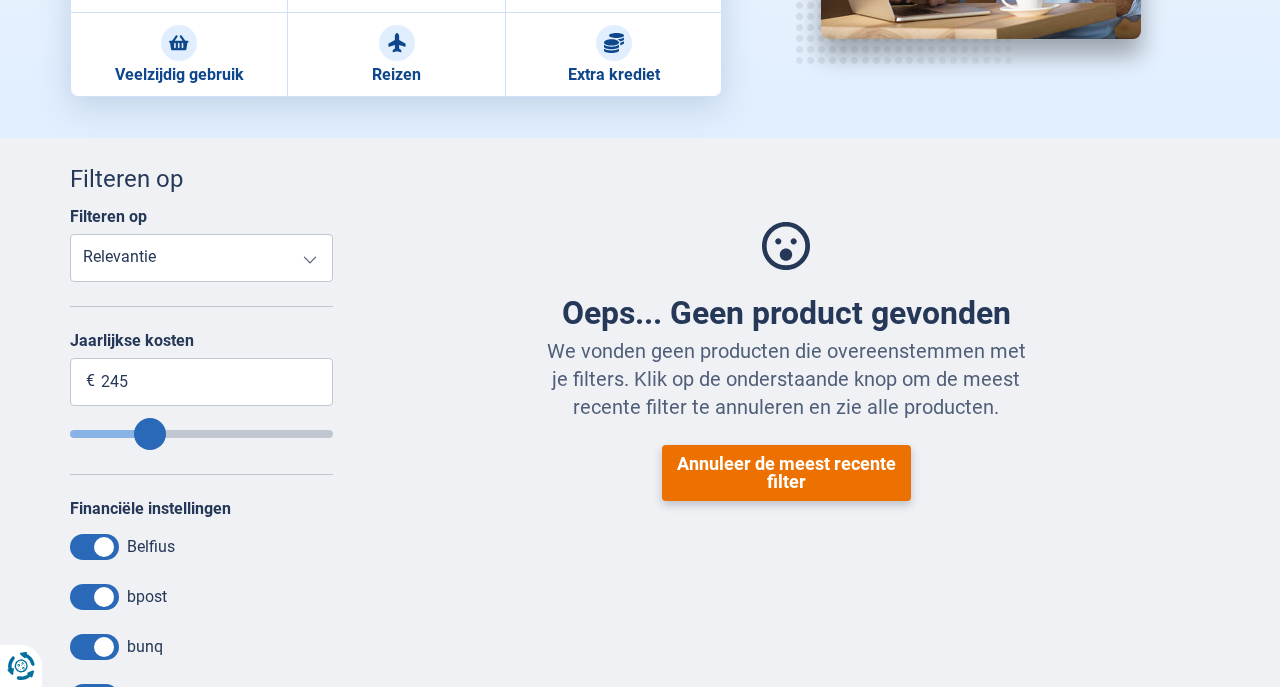 click on "Annuleer de meest recente filter" at bounding box center [786, 473] 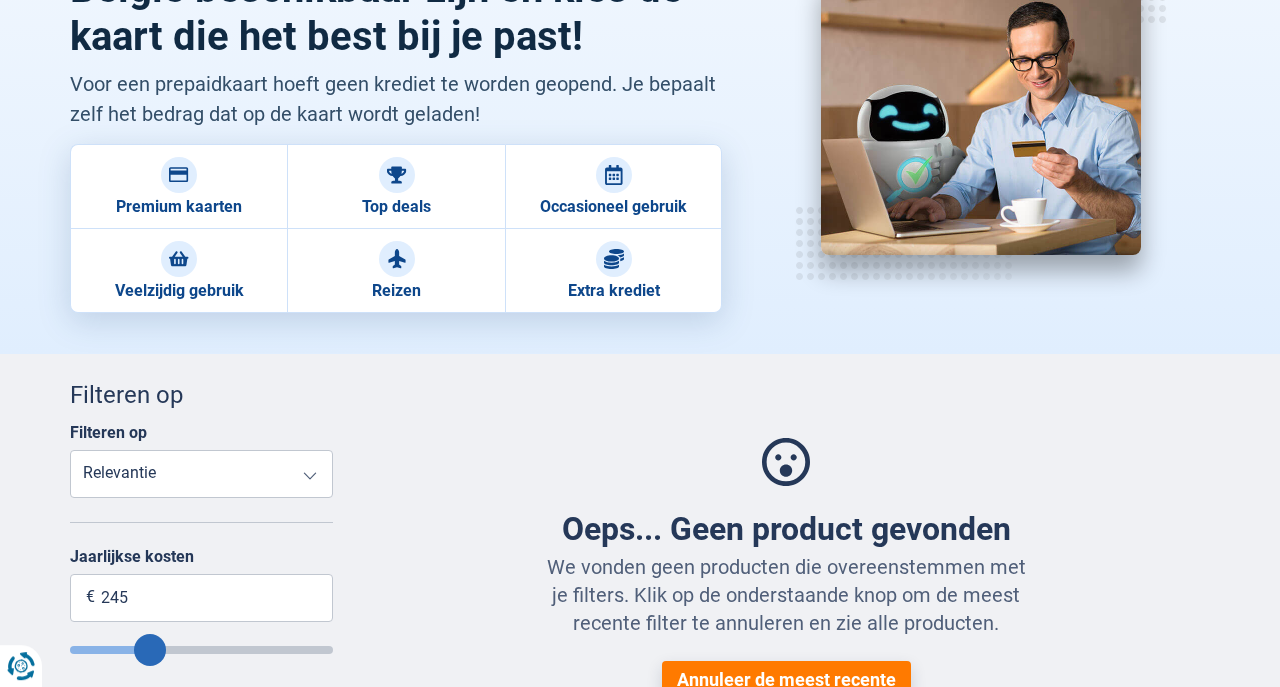 scroll, scrollTop: 216, scrollLeft: 0, axis: vertical 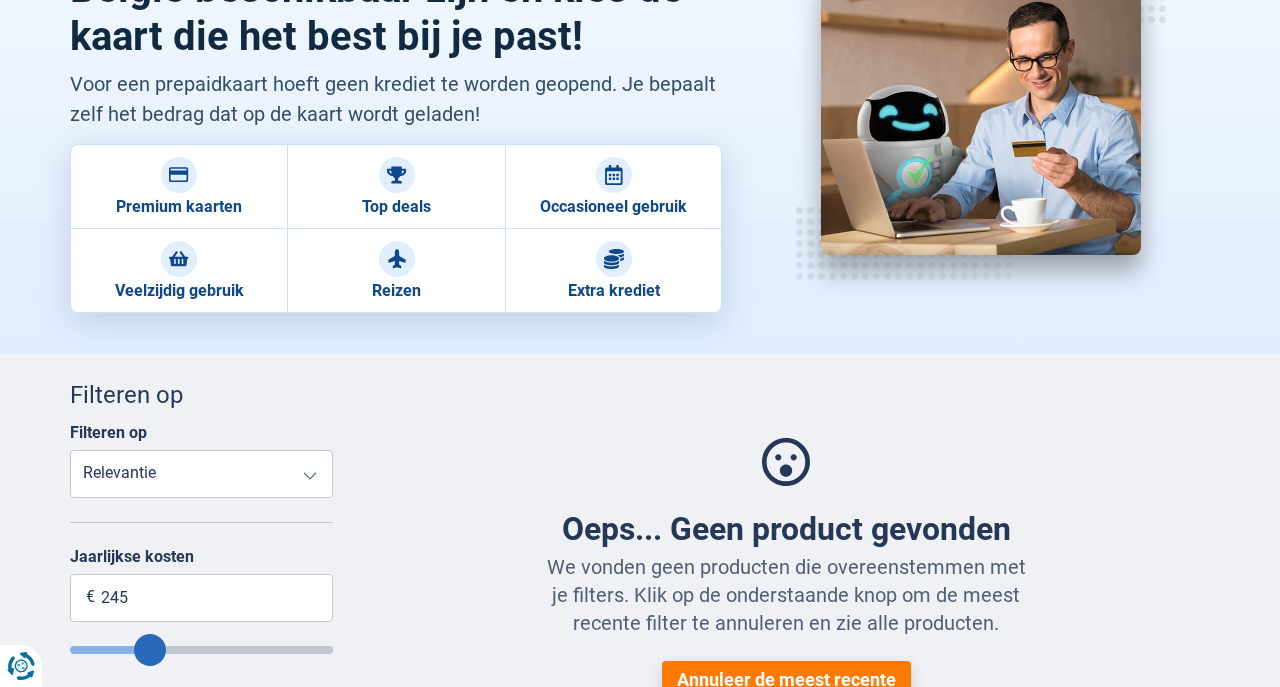 type on "260" 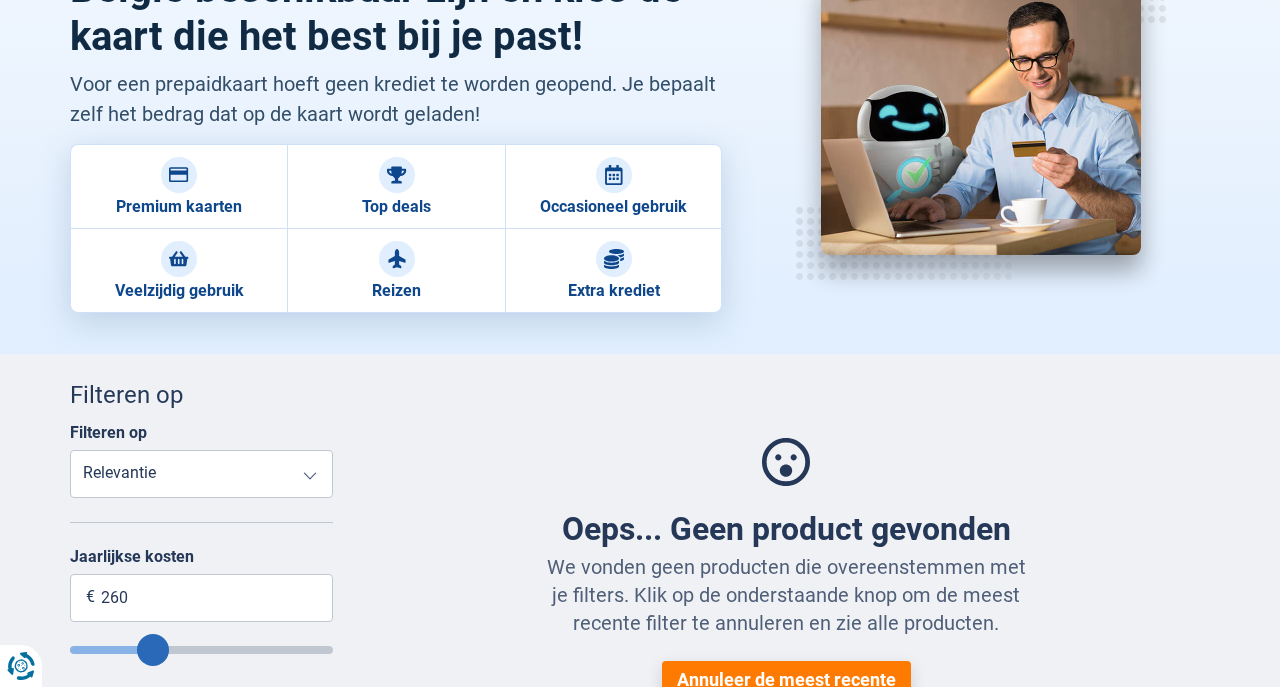 type on "260" 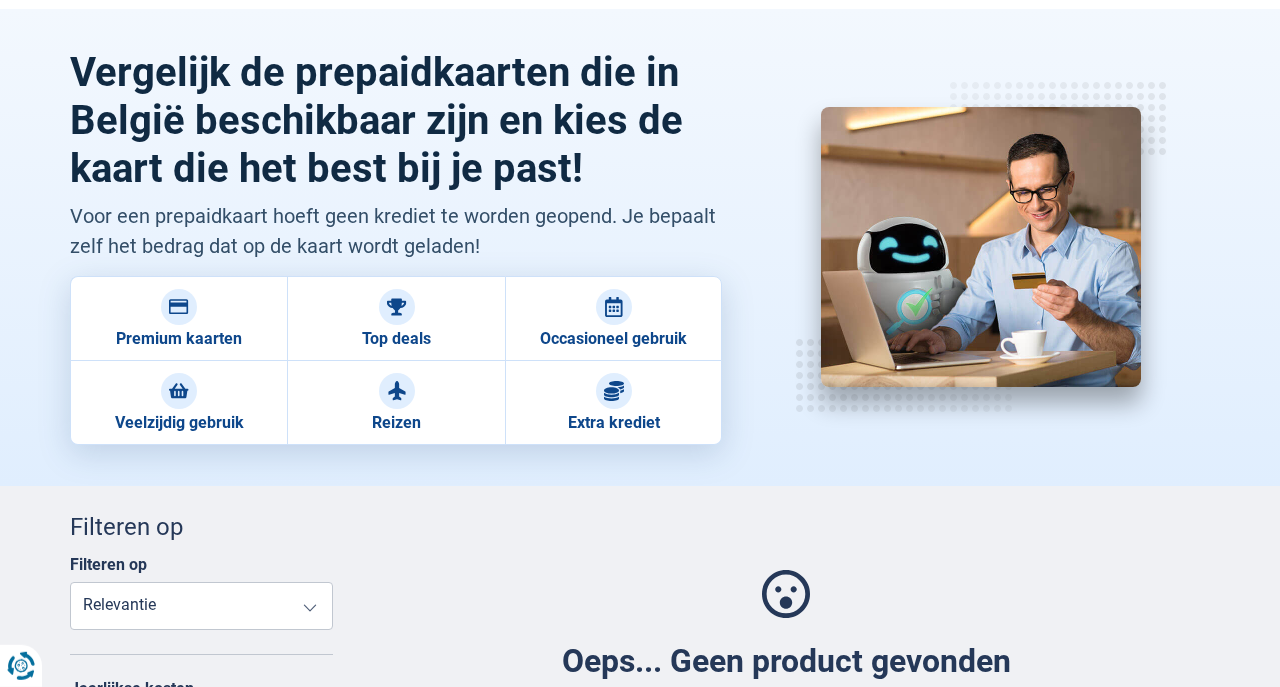 scroll, scrollTop: 324, scrollLeft: 0, axis: vertical 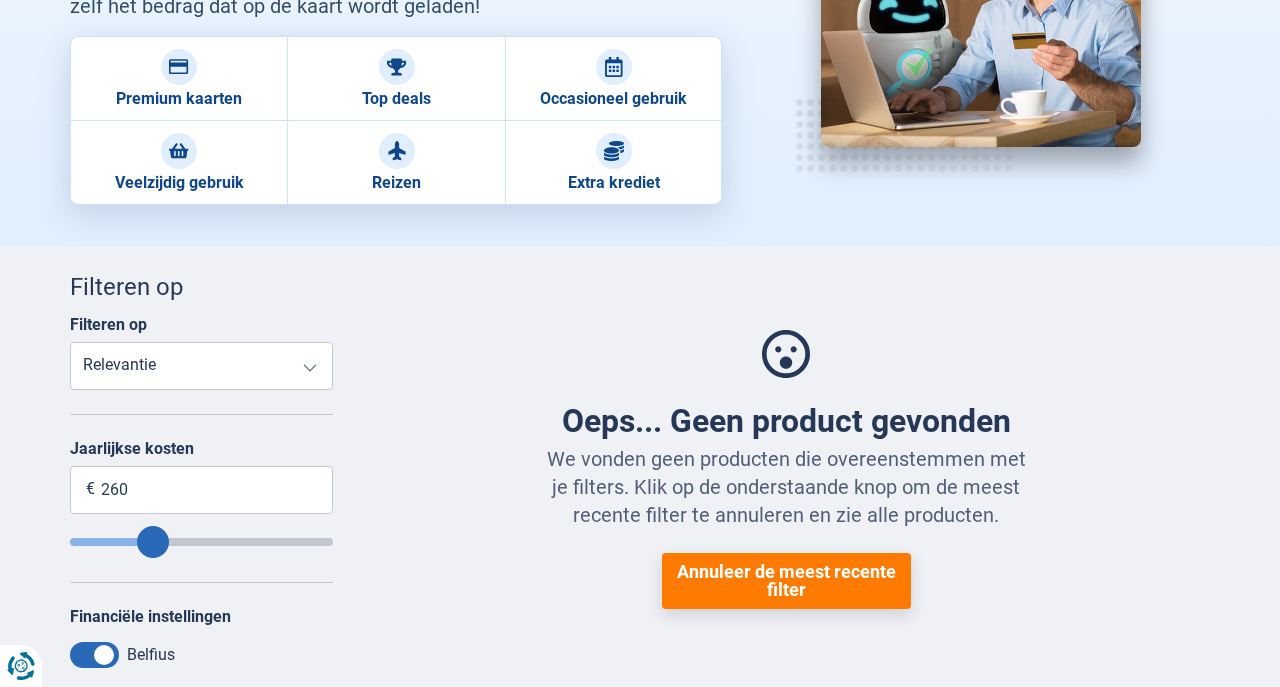 type on "290" 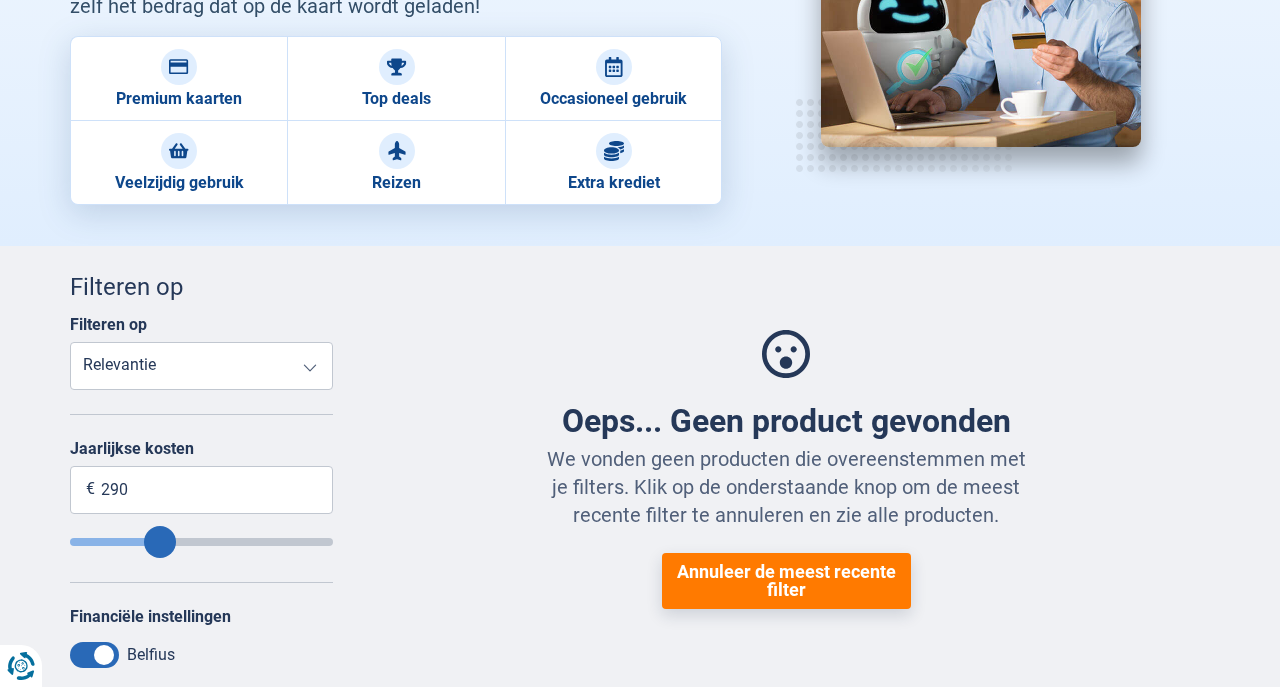 type on "260" 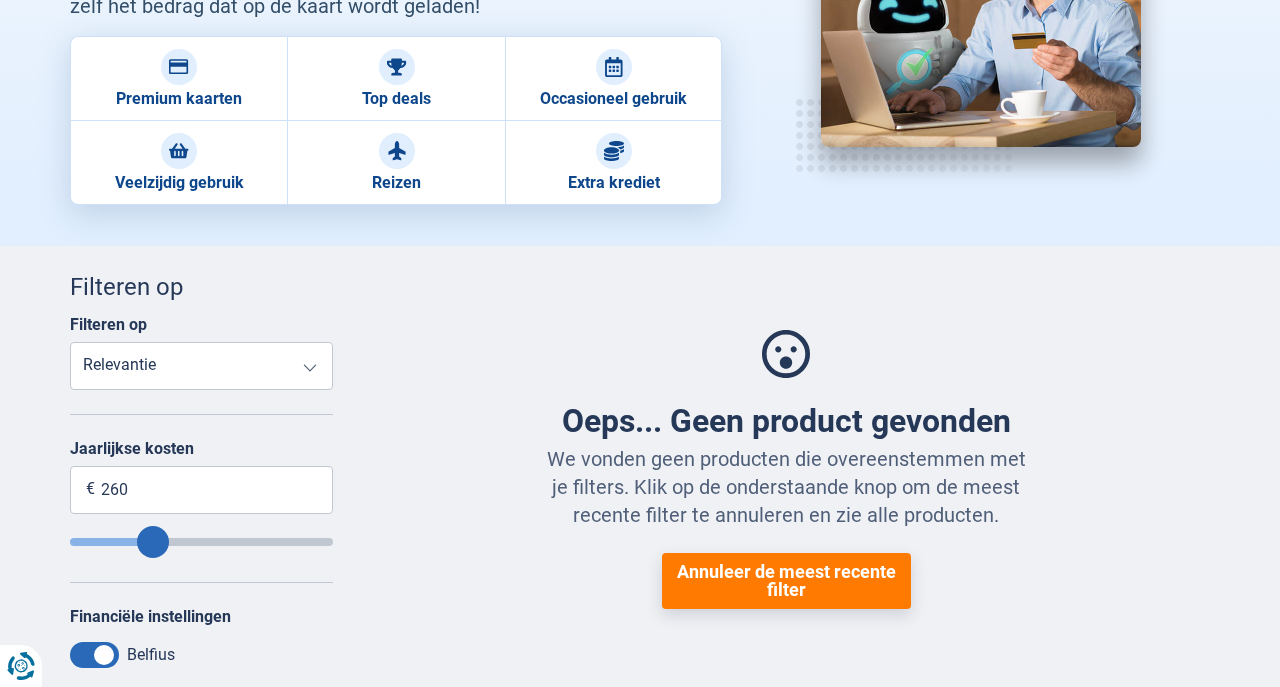 click on "Jaarlijkse kosten
260
€
€0
€900" at bounding box center (201, 498) 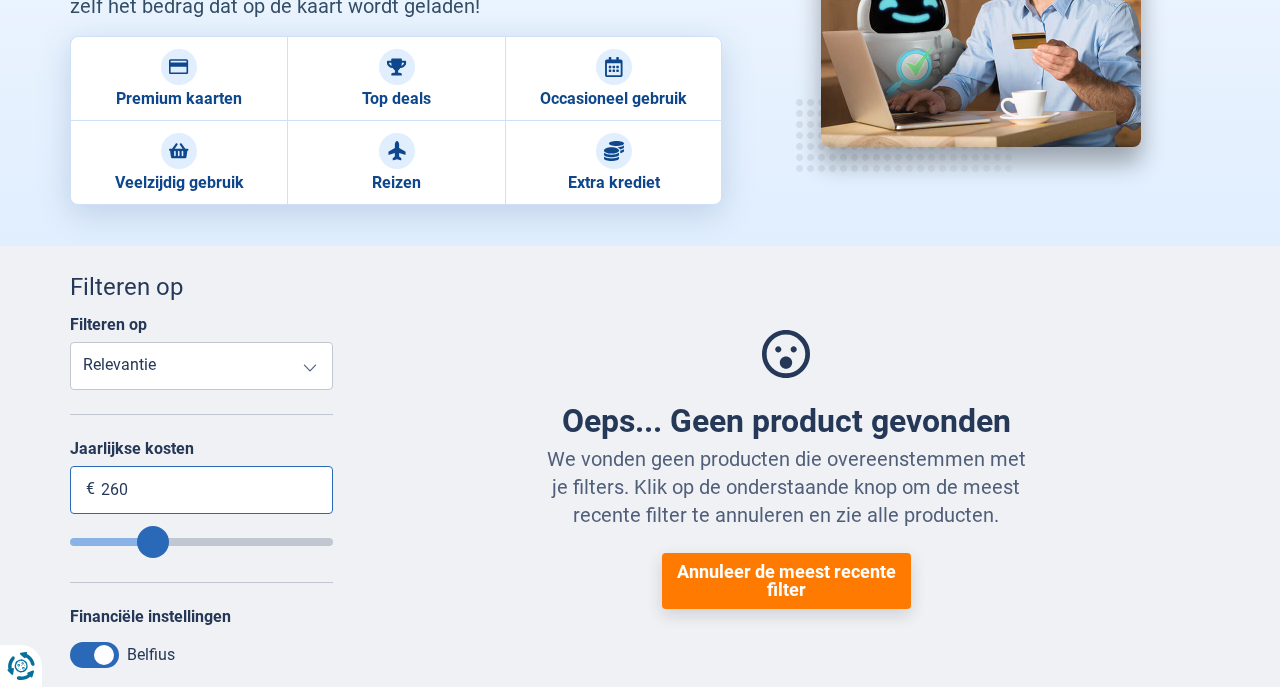 drag, startPoint x: 201, startPoint y: 470, endPoint x: 194, endPoint y: 482, distance: 13.892444 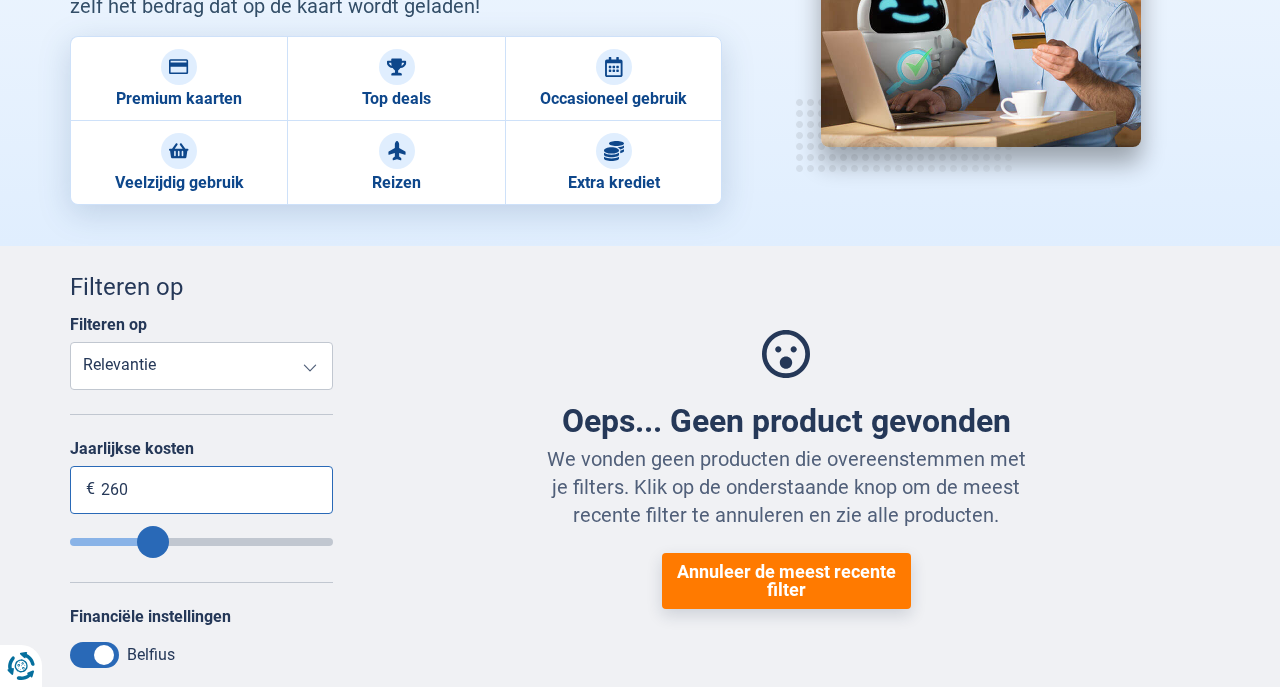 type on "26" 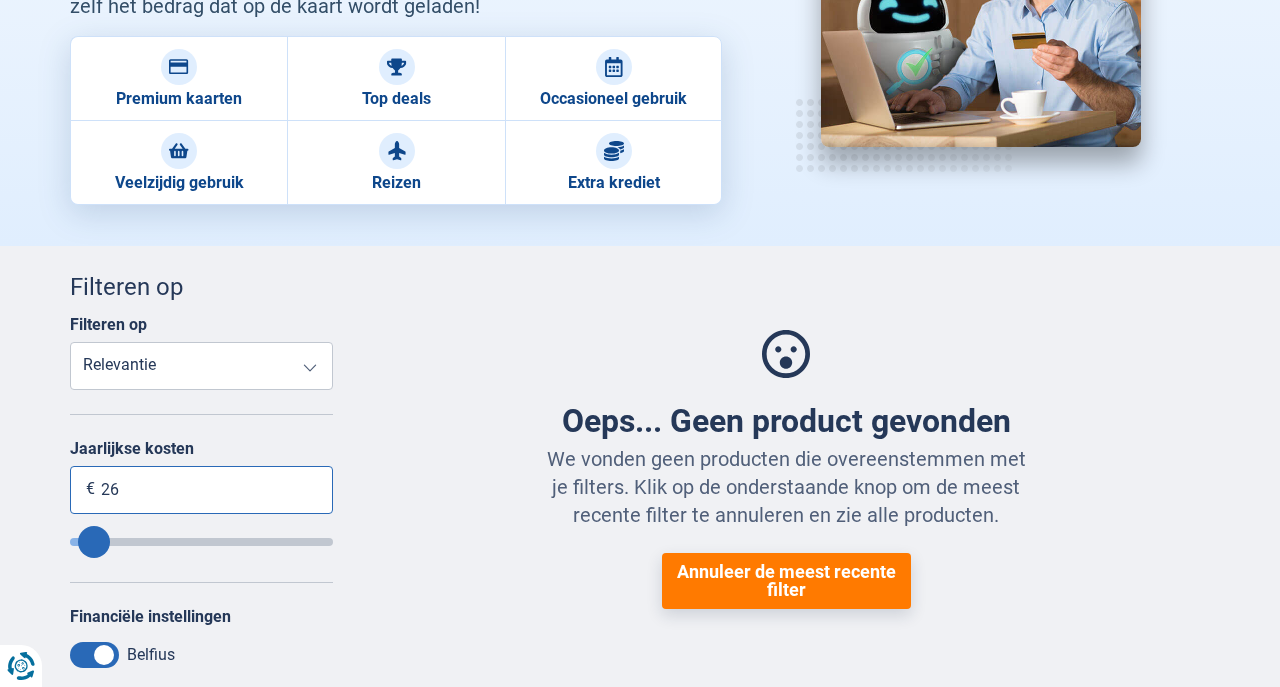 type on "2" 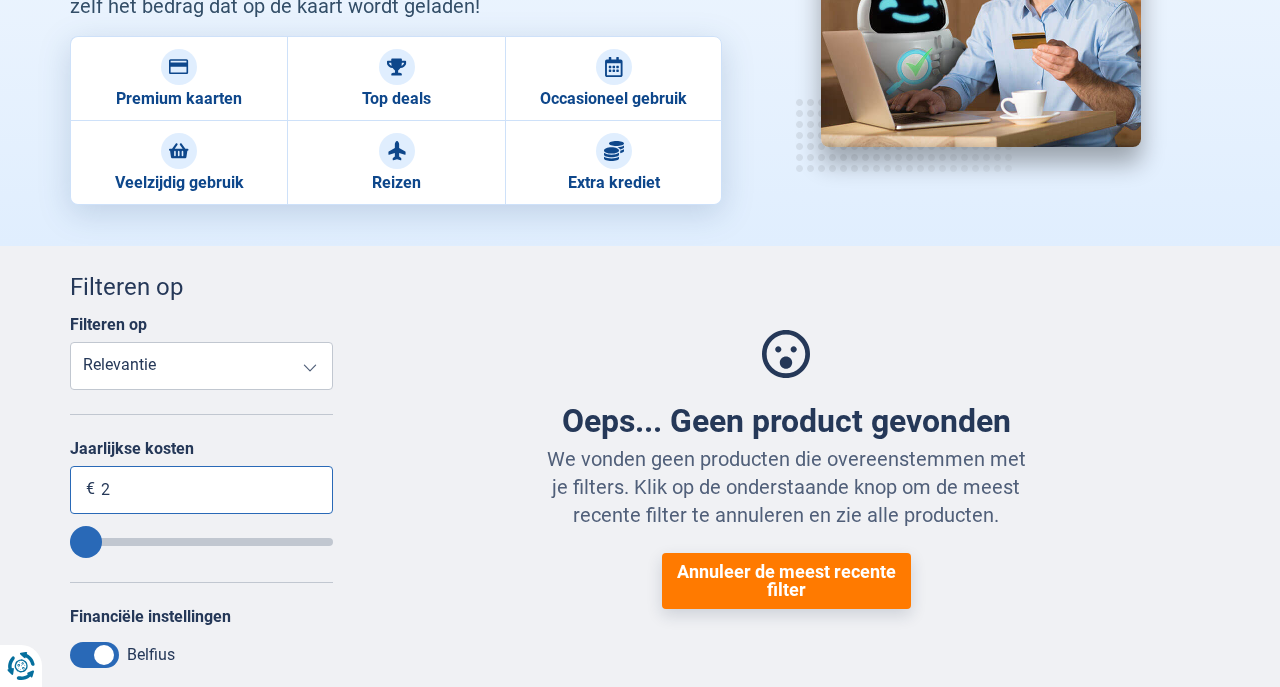 type 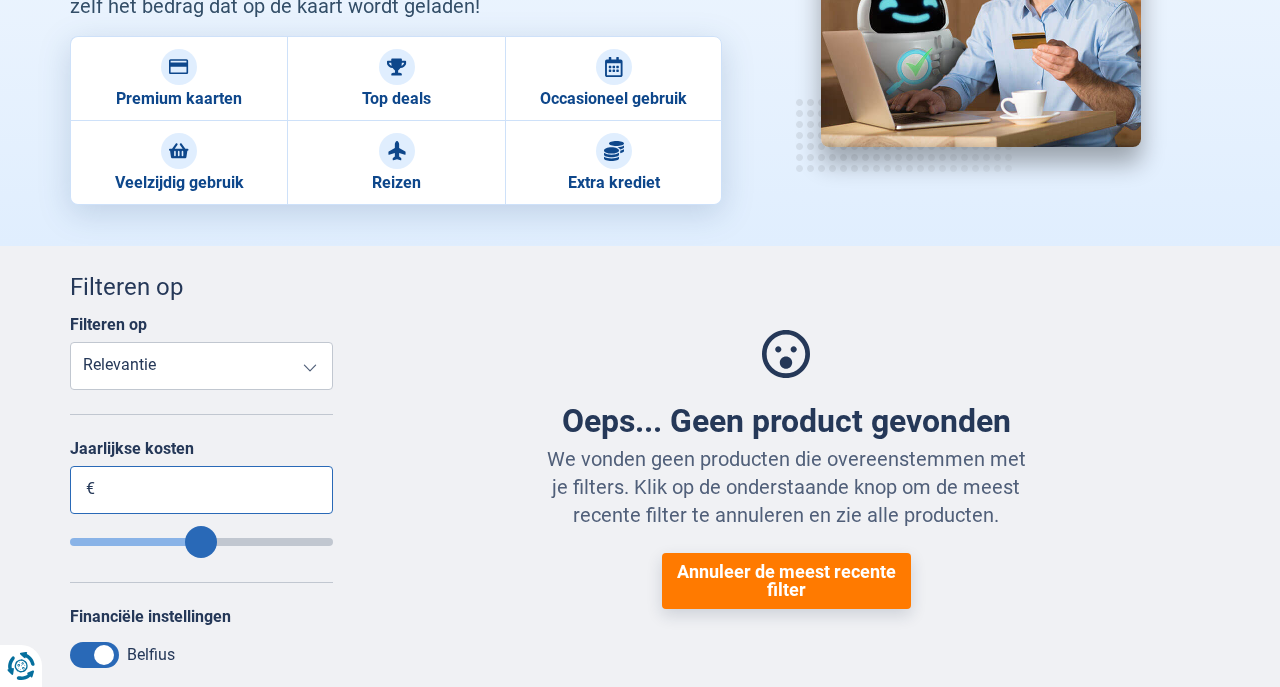 type on "450" 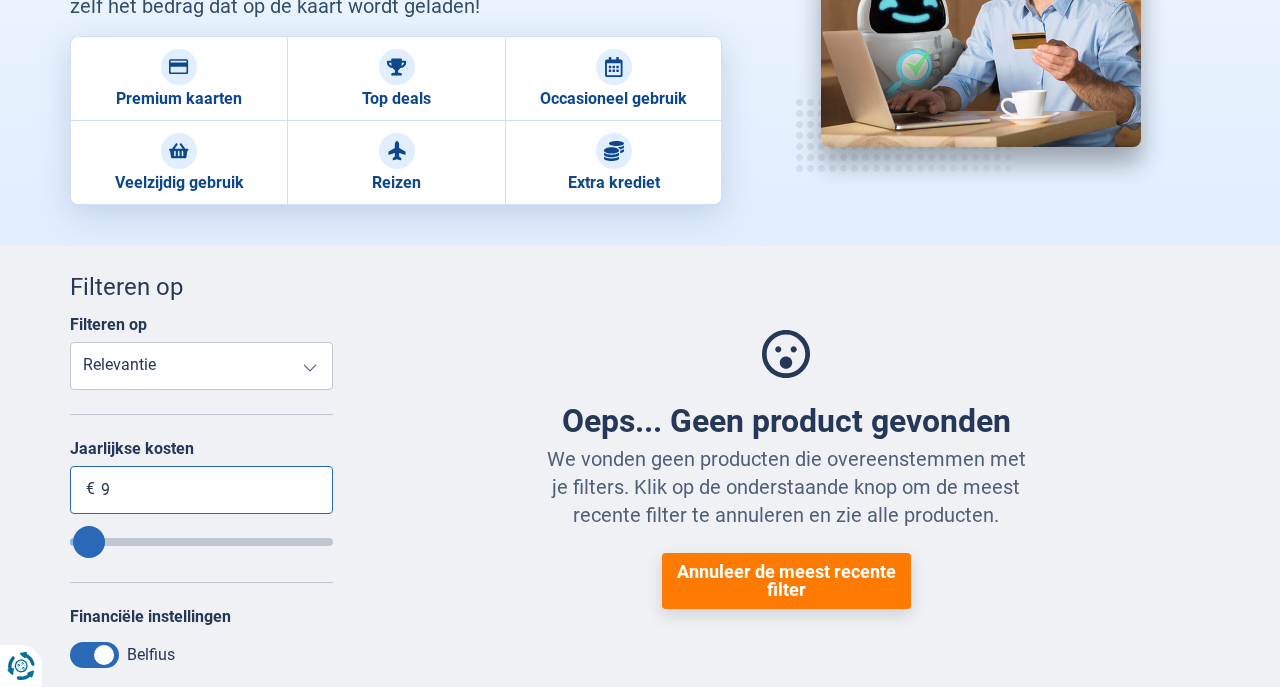 type on "90" 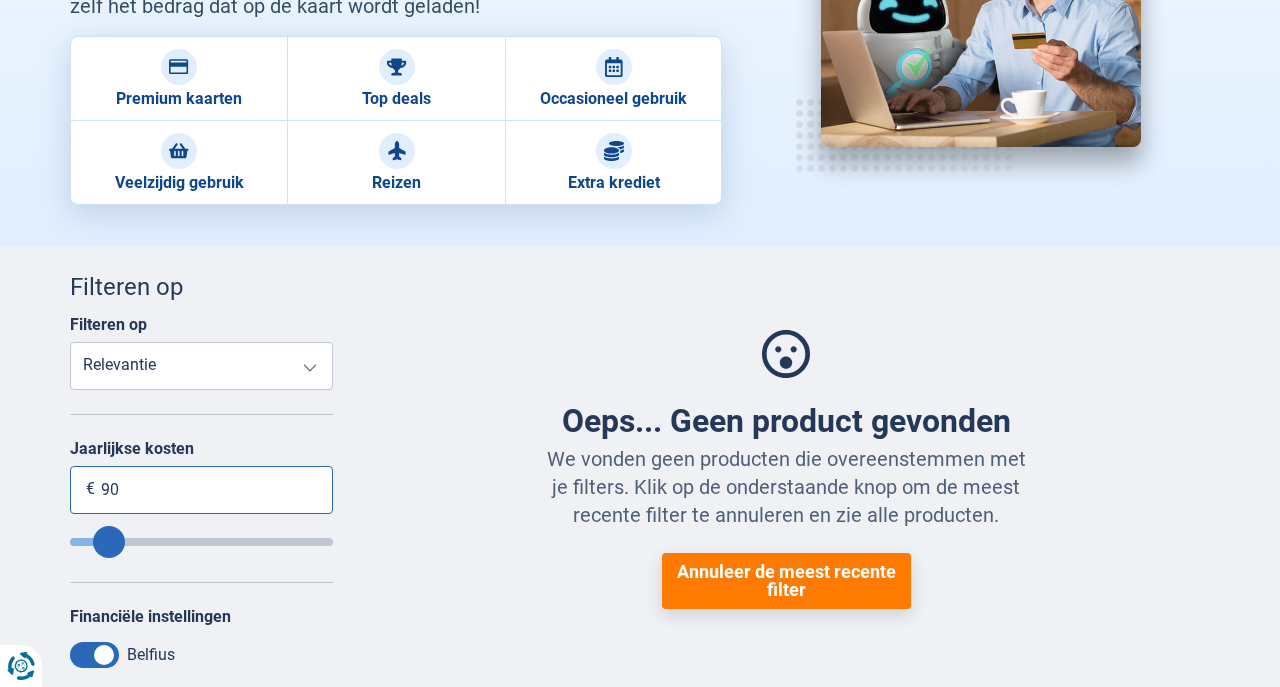 type on "900" 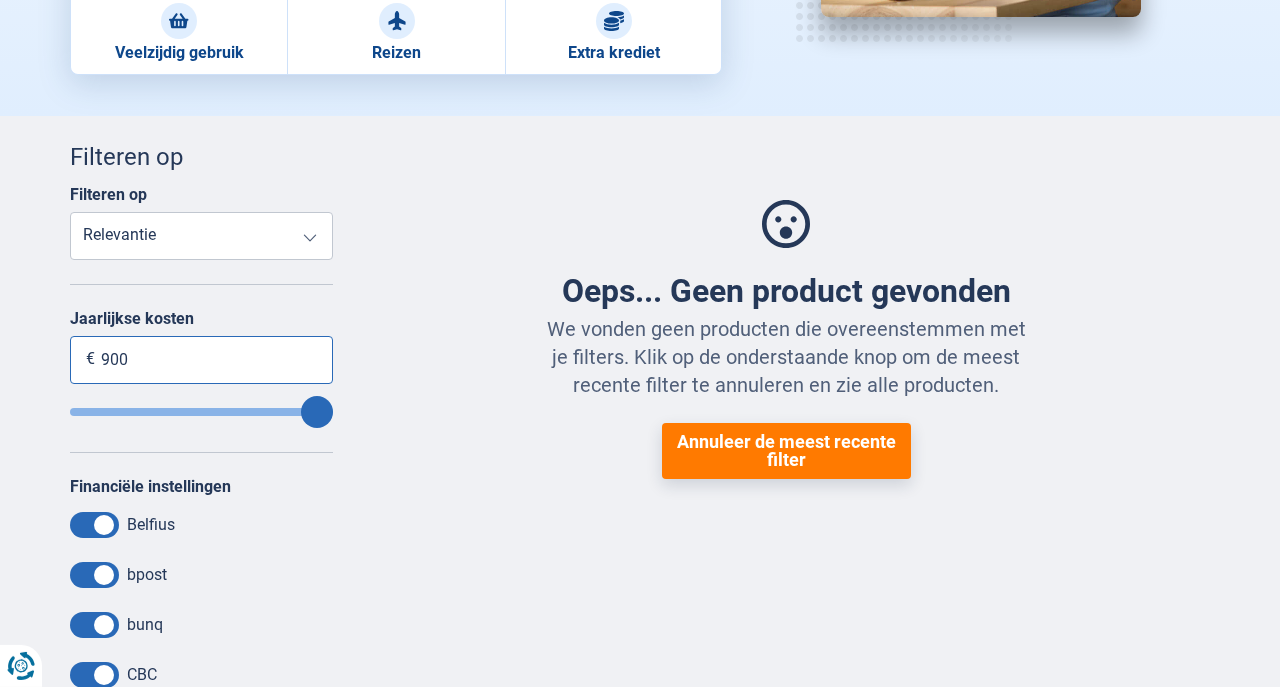 scroll, scrollTop: 540, scrollLeft: 0, axis: vertical 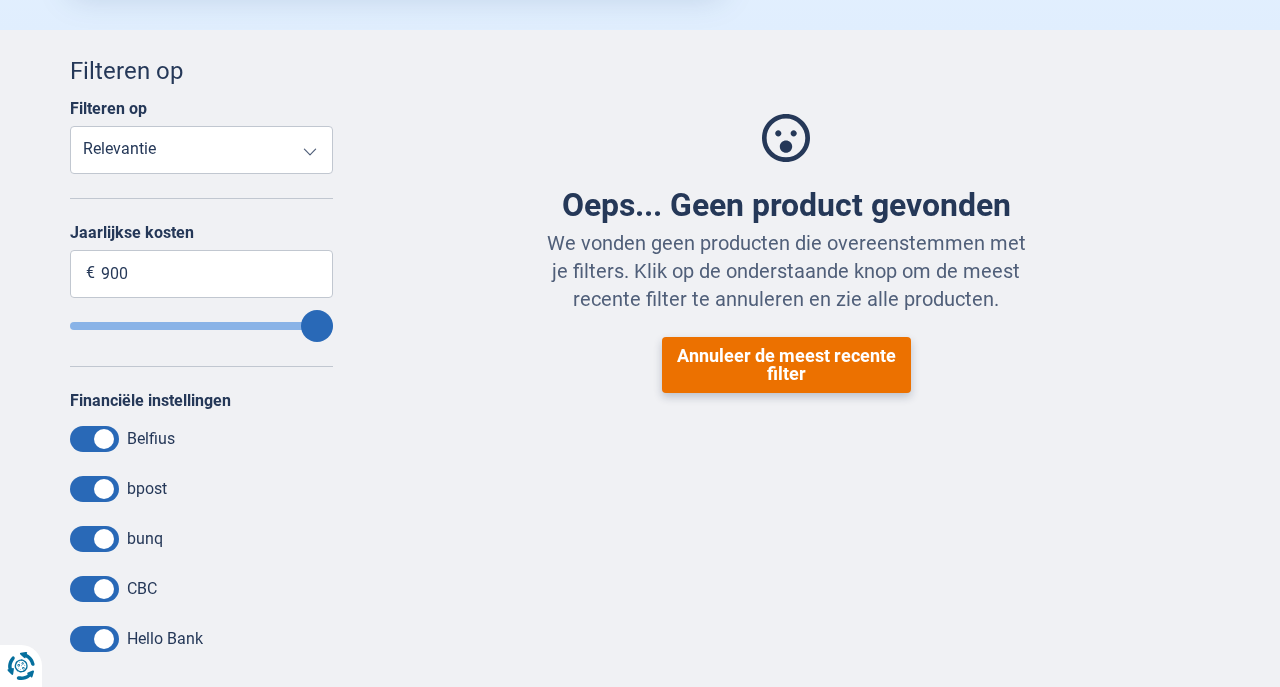 click on "Annuleer de meest recente filter" at bounding box center [786, 365] 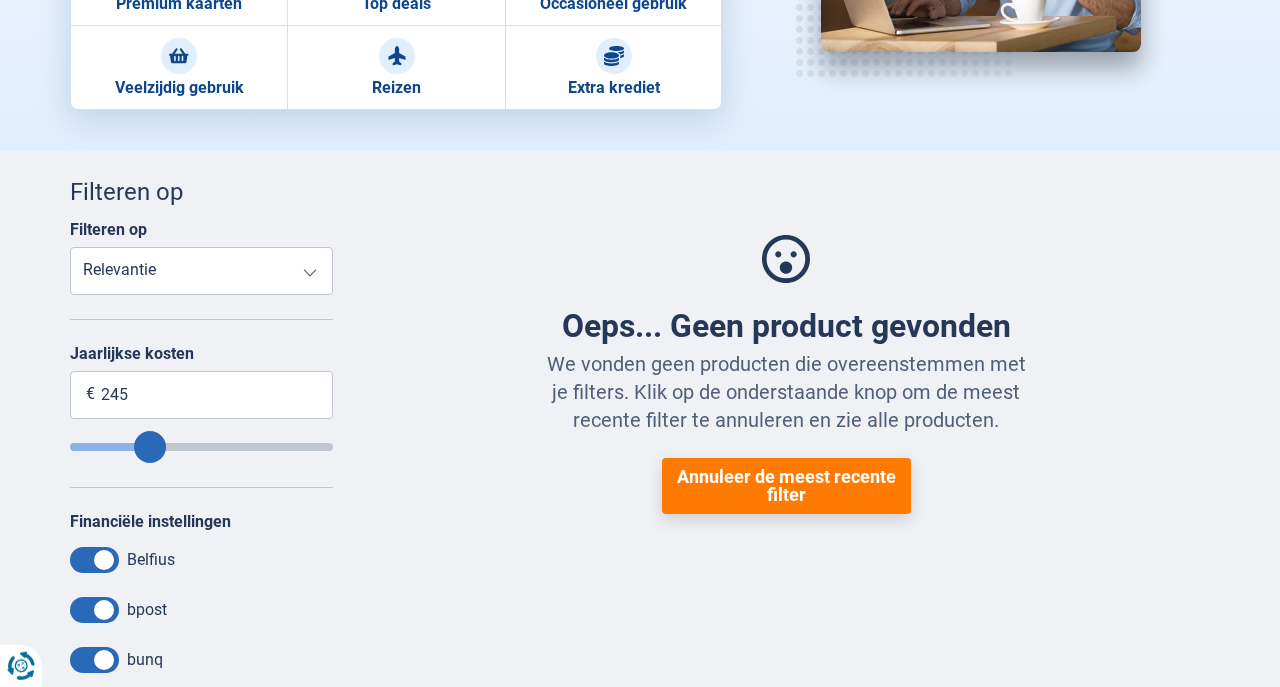scroll, scrollTop: 216, scrollLeft: 0, axis: vertical 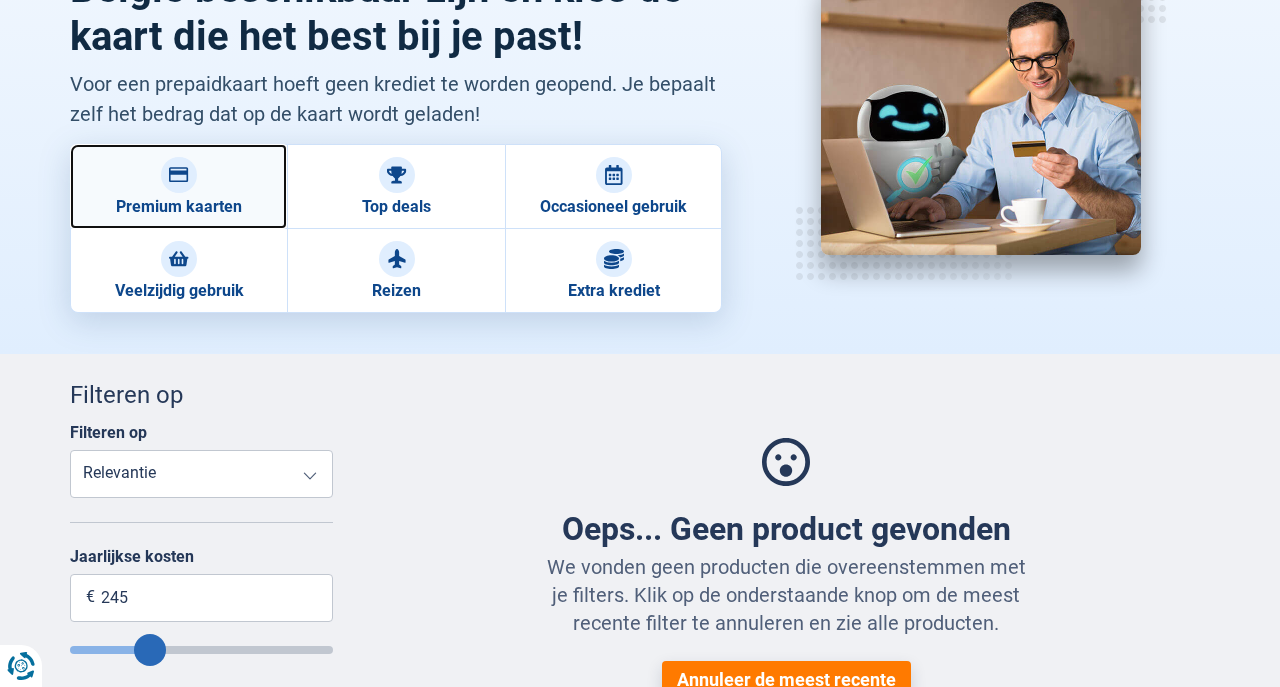 click at bounding box center [179, 175] 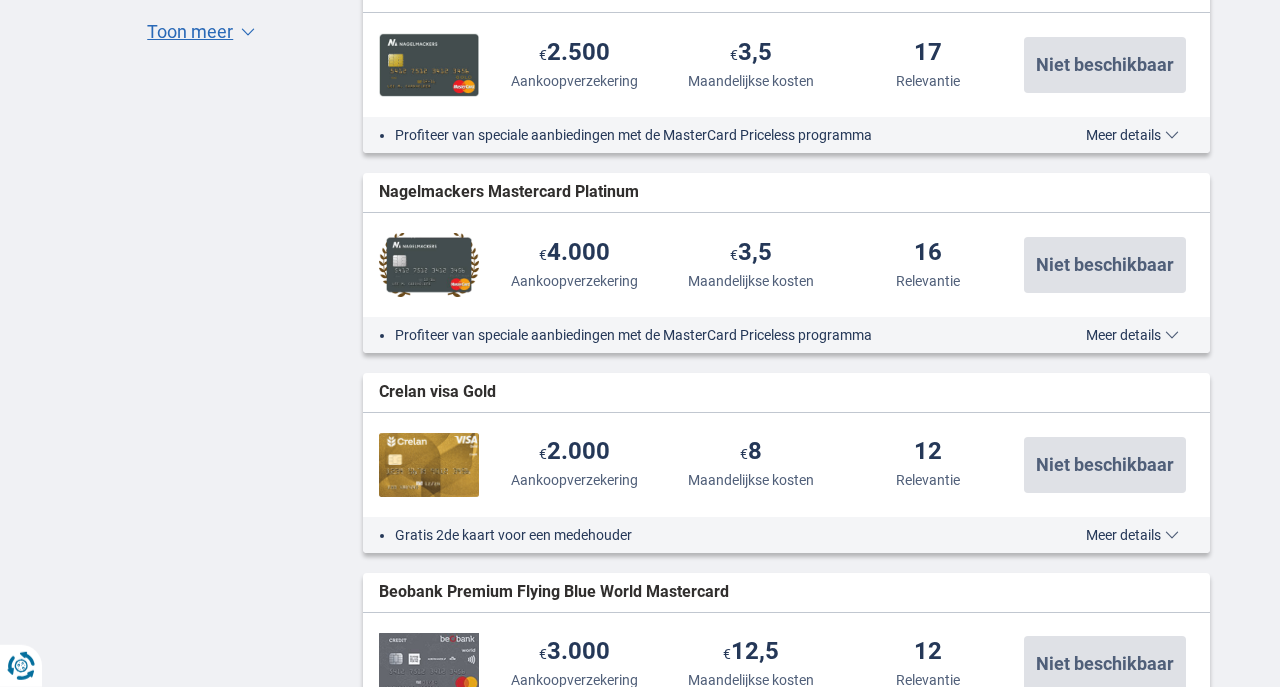 scroll, scrollTop: 432, scrollLeft: 0, axis: vertical 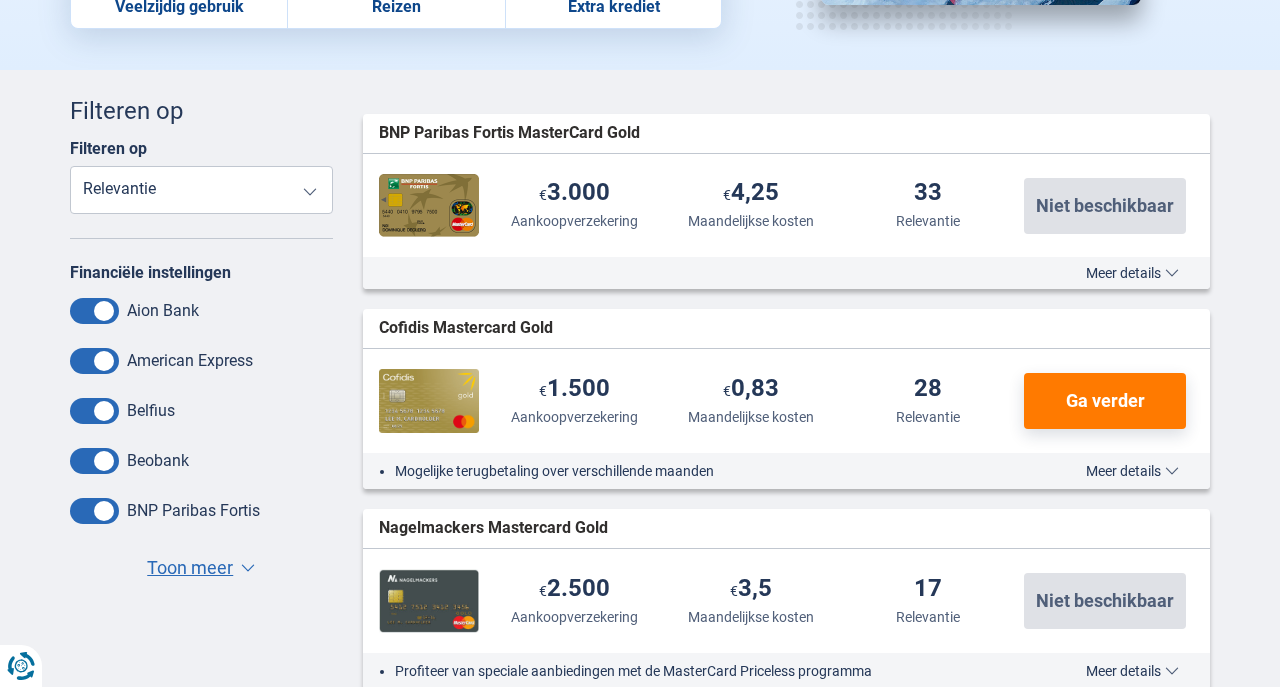 click on "Toon meer" at bounding box center (190, 568) 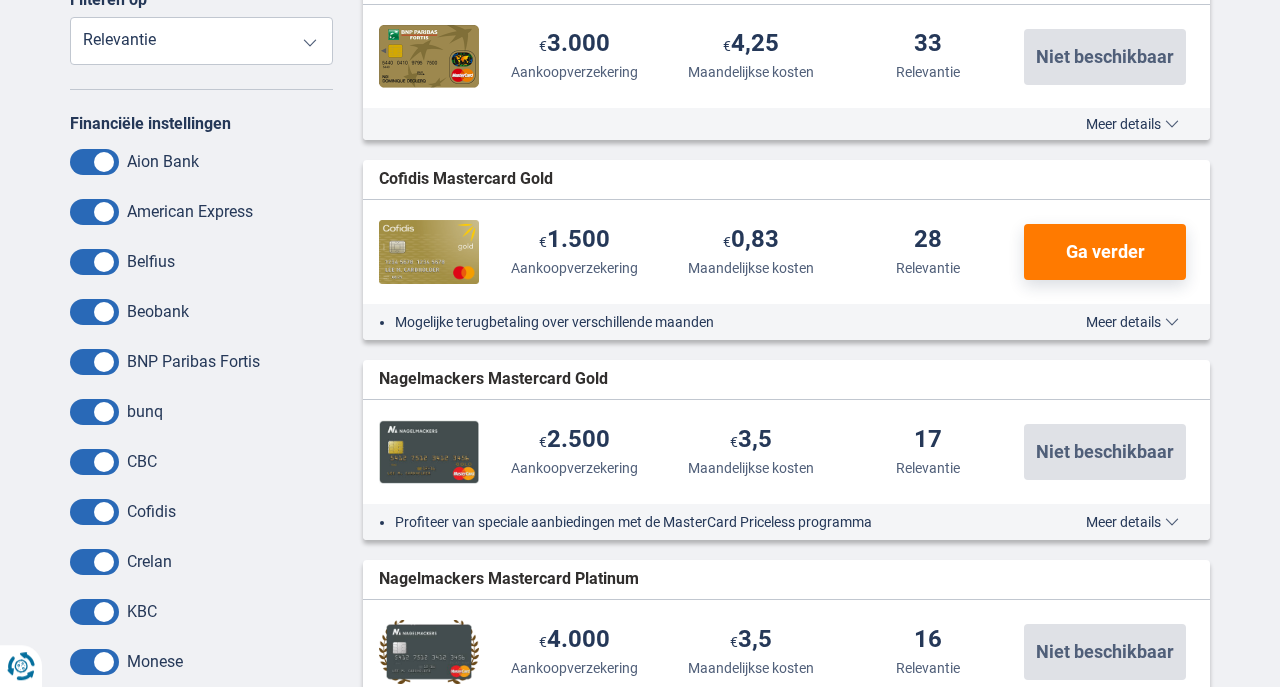 scroll, scrollTop: 648, scrollLeft: 0, axis: vertical 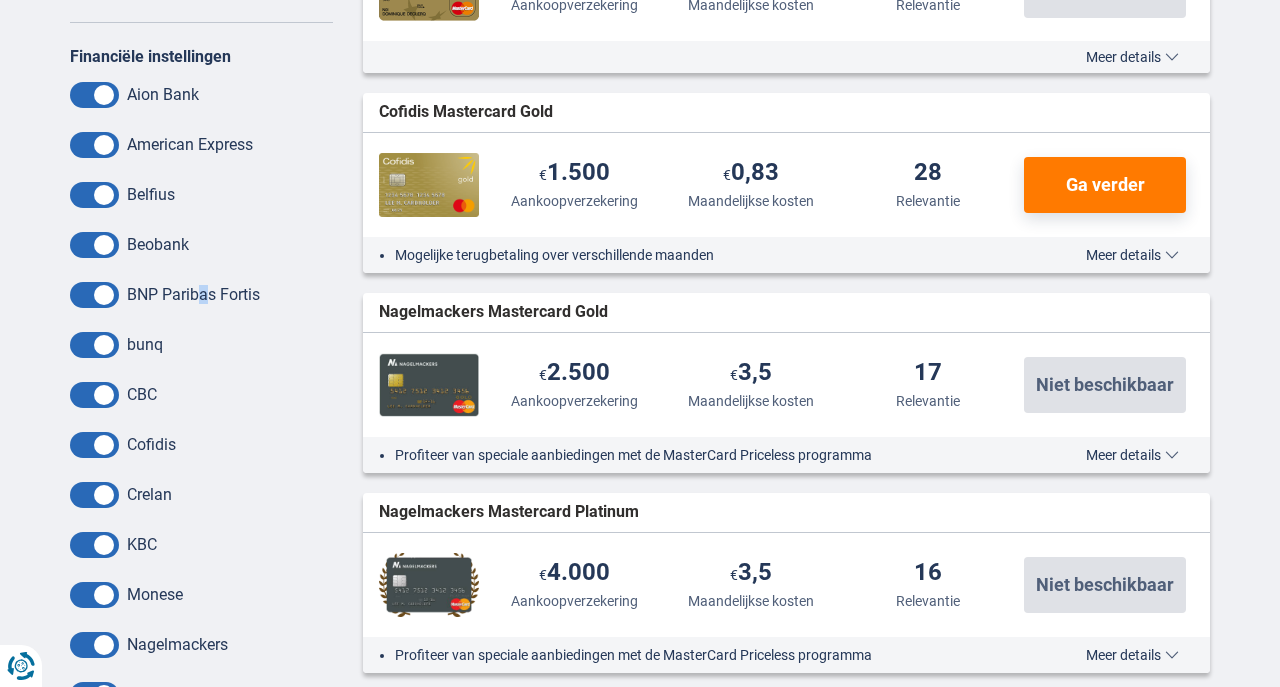 click on "BNP Paribas Fortis" at bounding box center [193, 294] 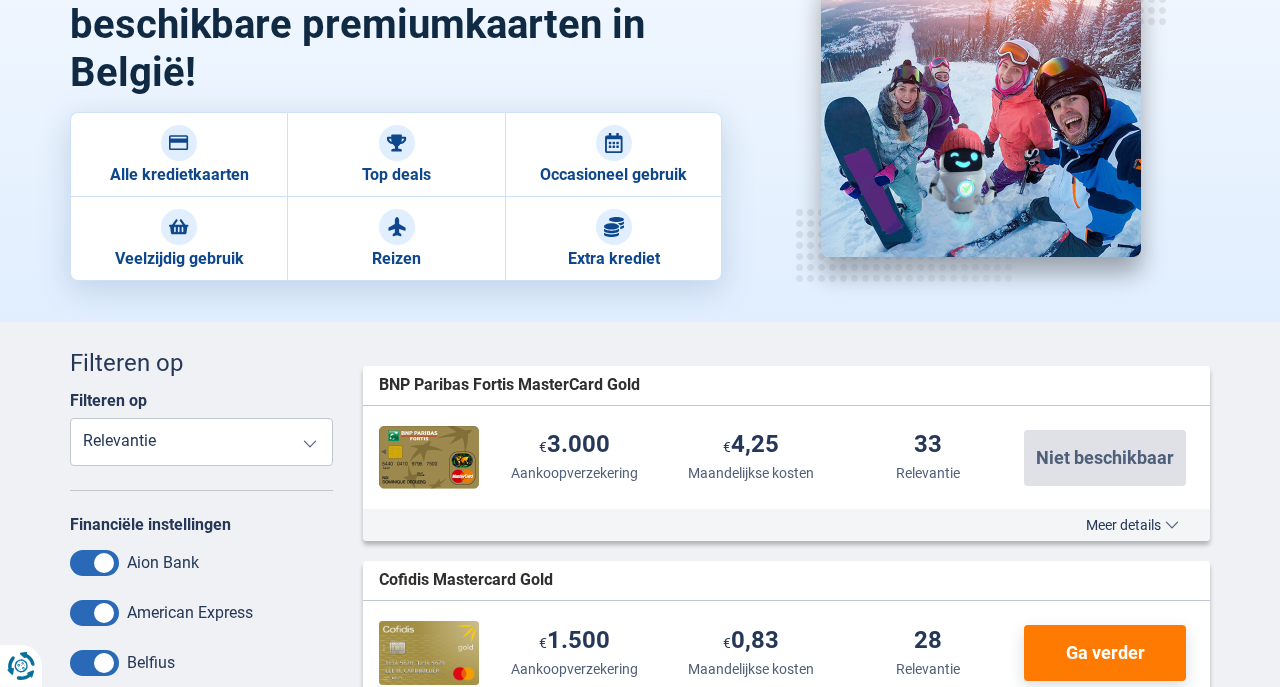 scroll, scrollTop: 108, scrollLeft: 0, axis: vertical 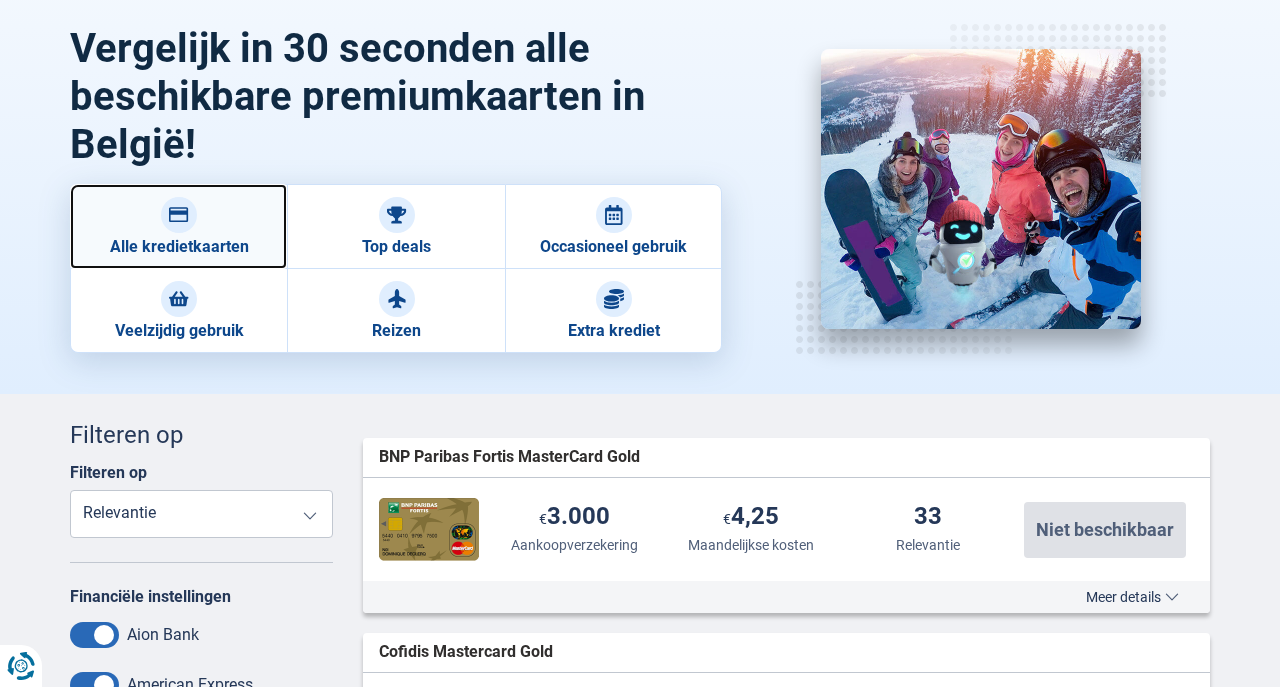 click at bounding box center (179, 215) 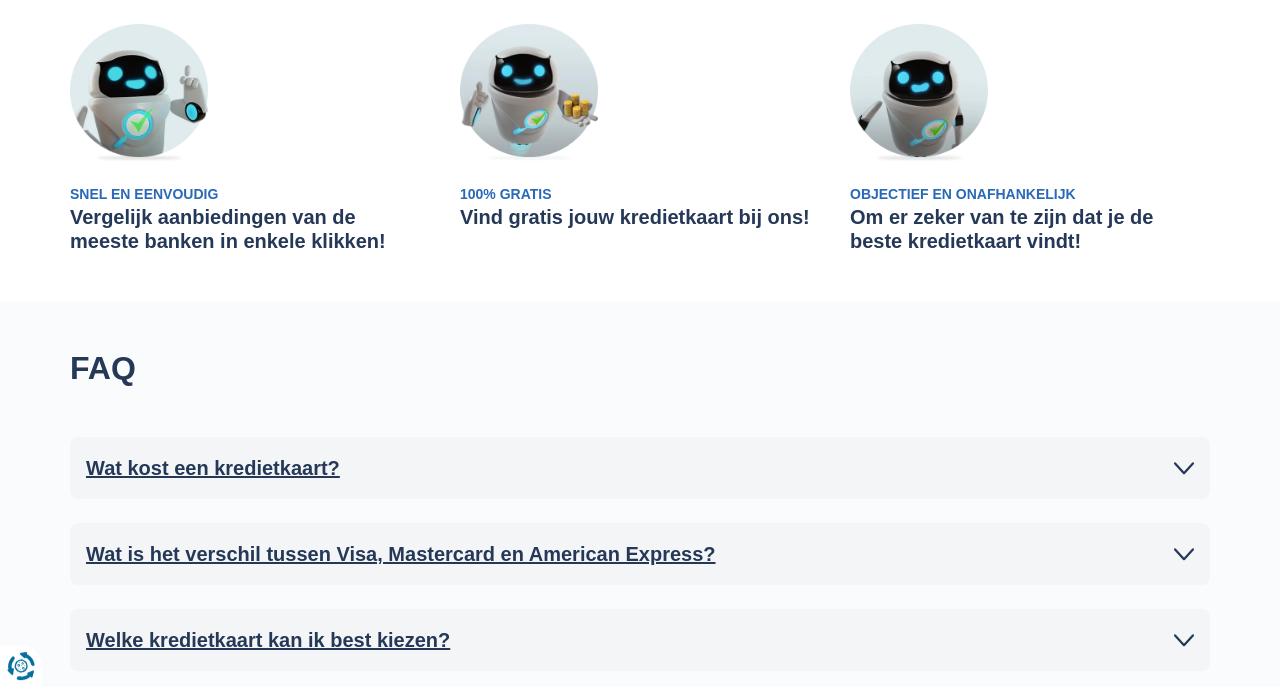 scroll, scrollTop: 1188, scrollLeft: 0, axis: vertical 